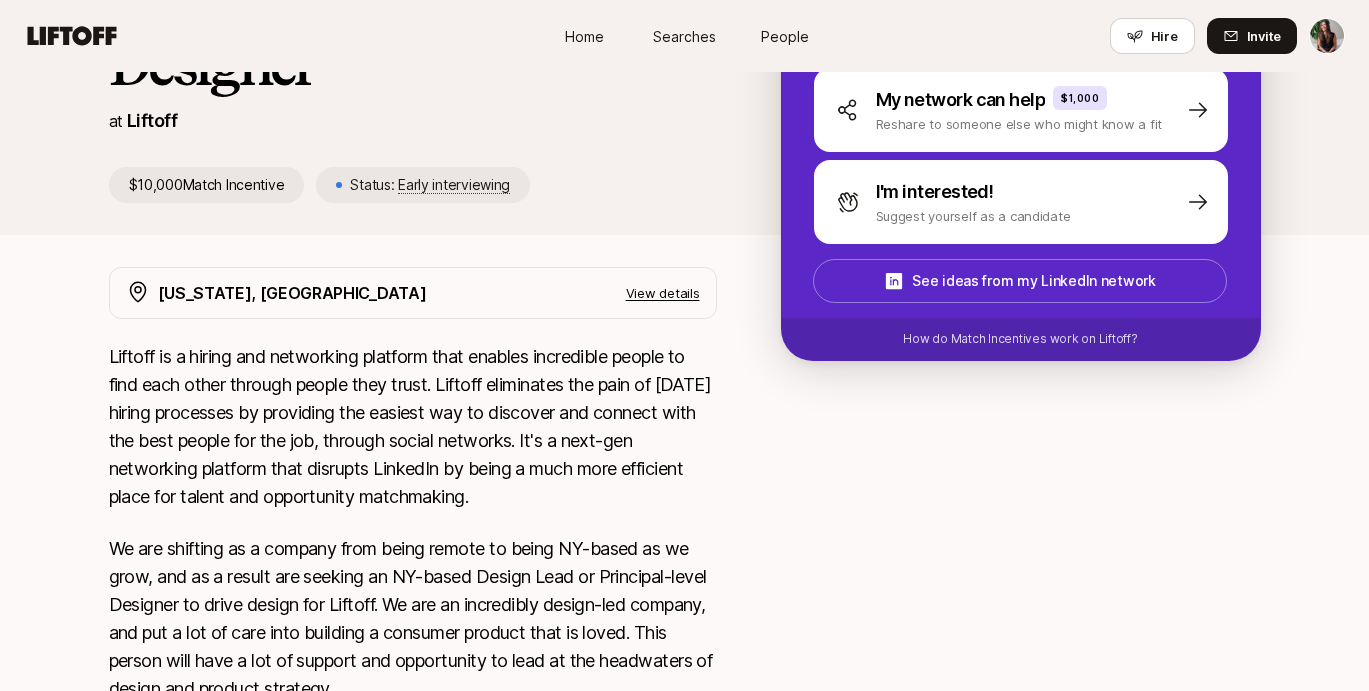 scroll, scrollTop: 0, scrollLeft: 0, axis: both 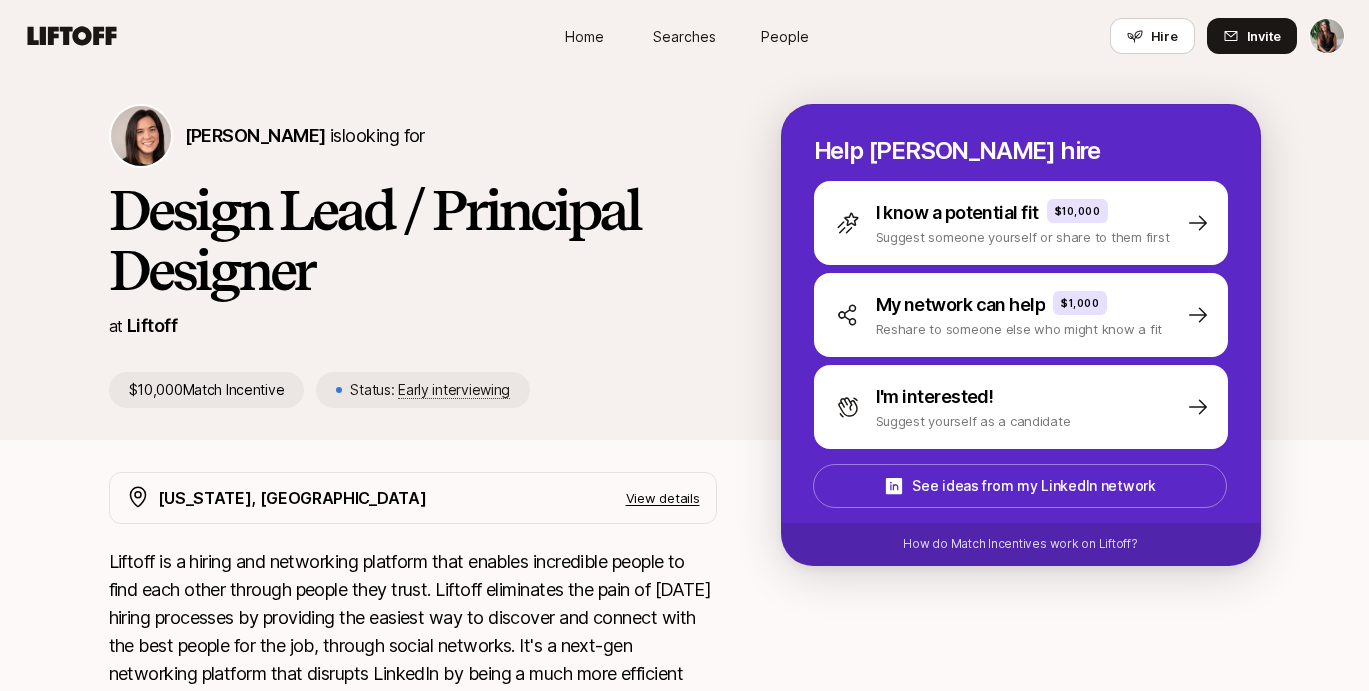 click on "People" at bounding box center (785, 36) 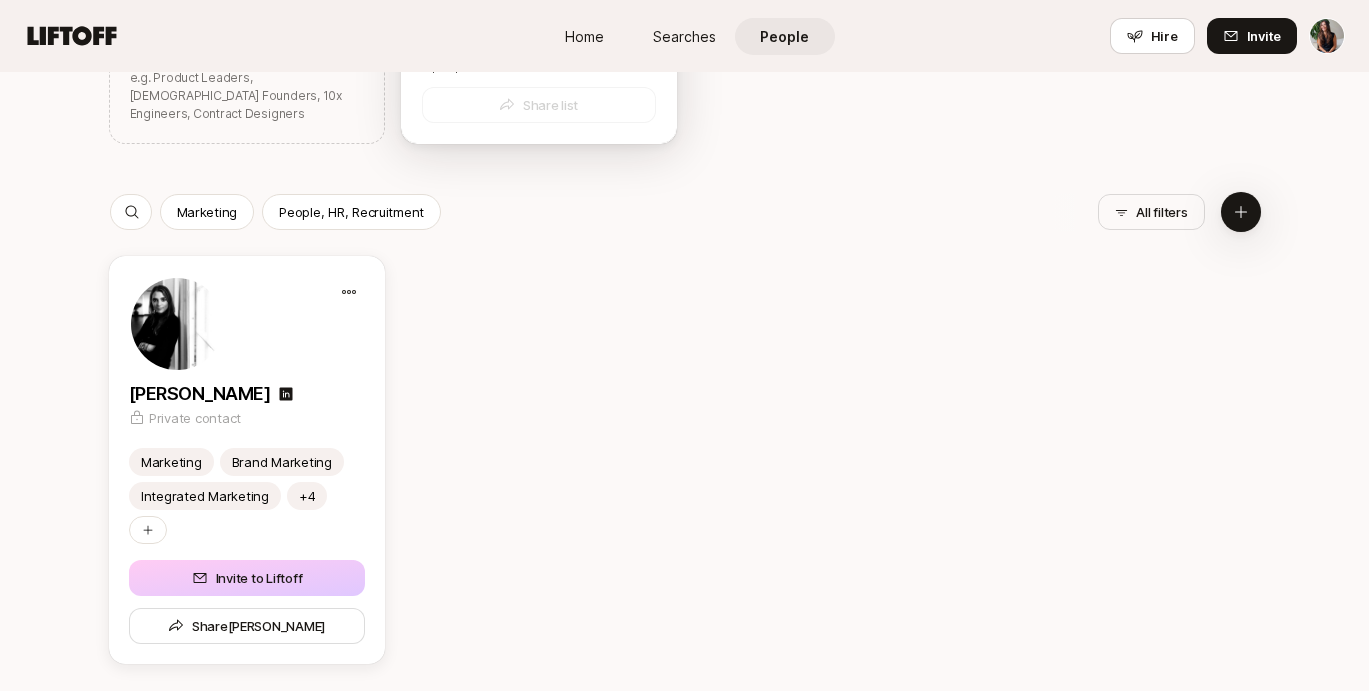 scroll, scrollTop: 0, scrollLeft: 0, axis: both 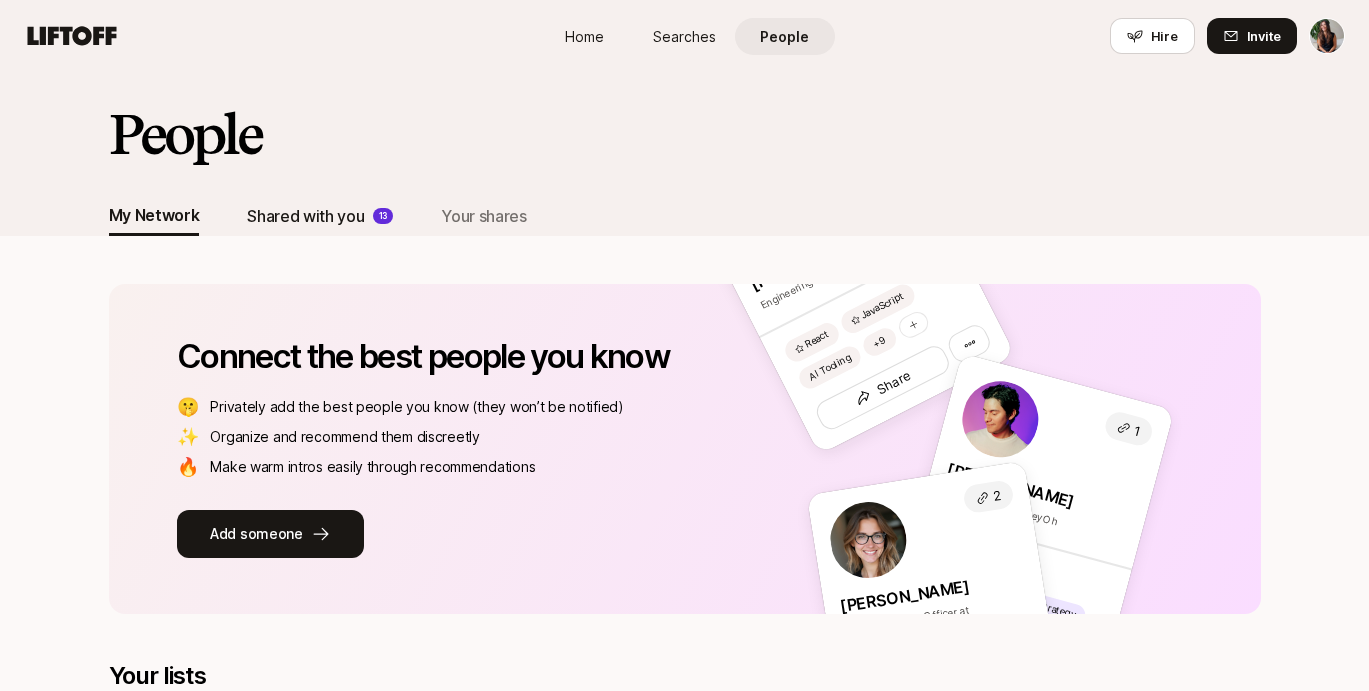 click on "Shared with you" at bounding box center [305, 216] 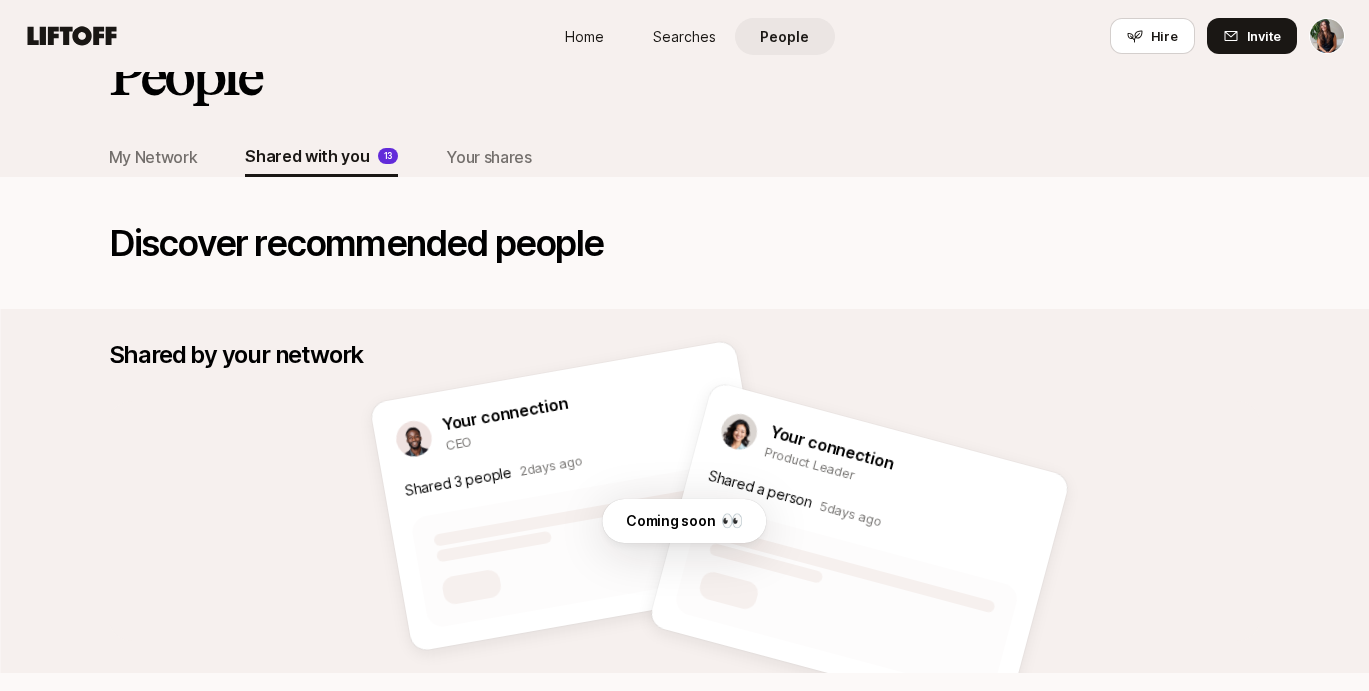 scroll, scrollTop: 0, scrollLeft: 0, axis: both 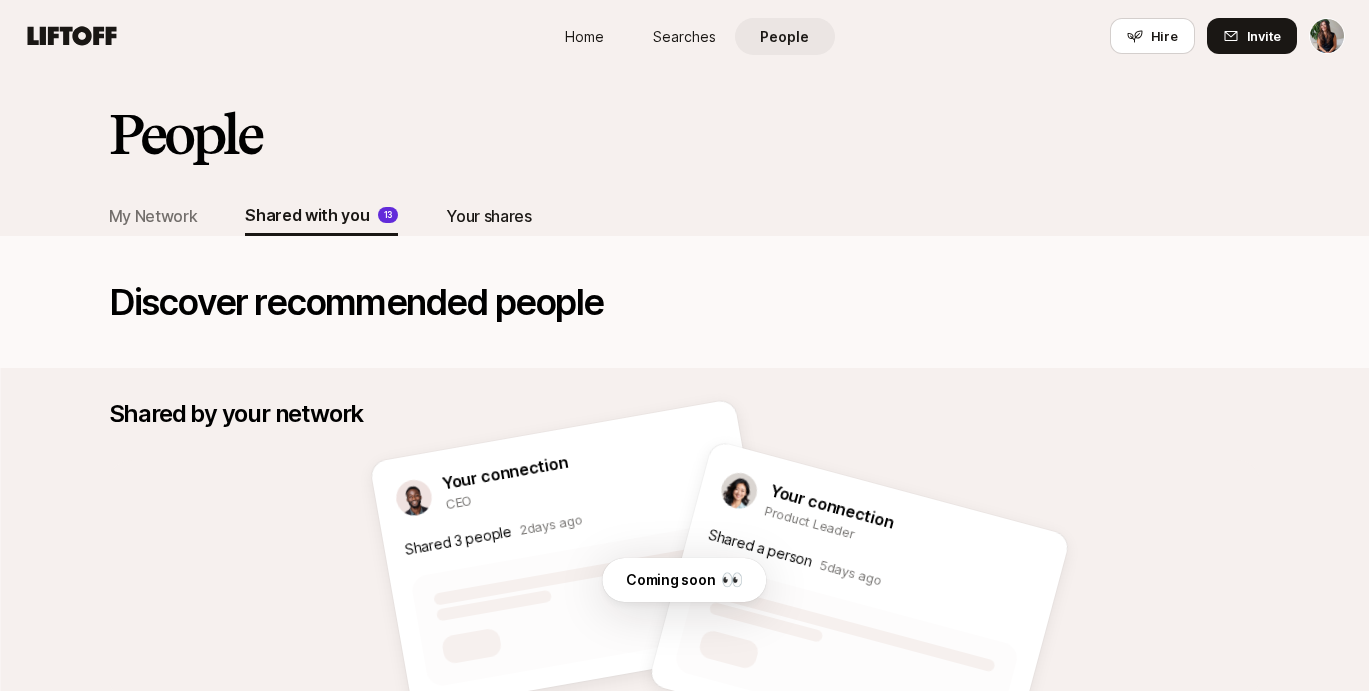 click on "Your shares" at bounding box center (488, 216) 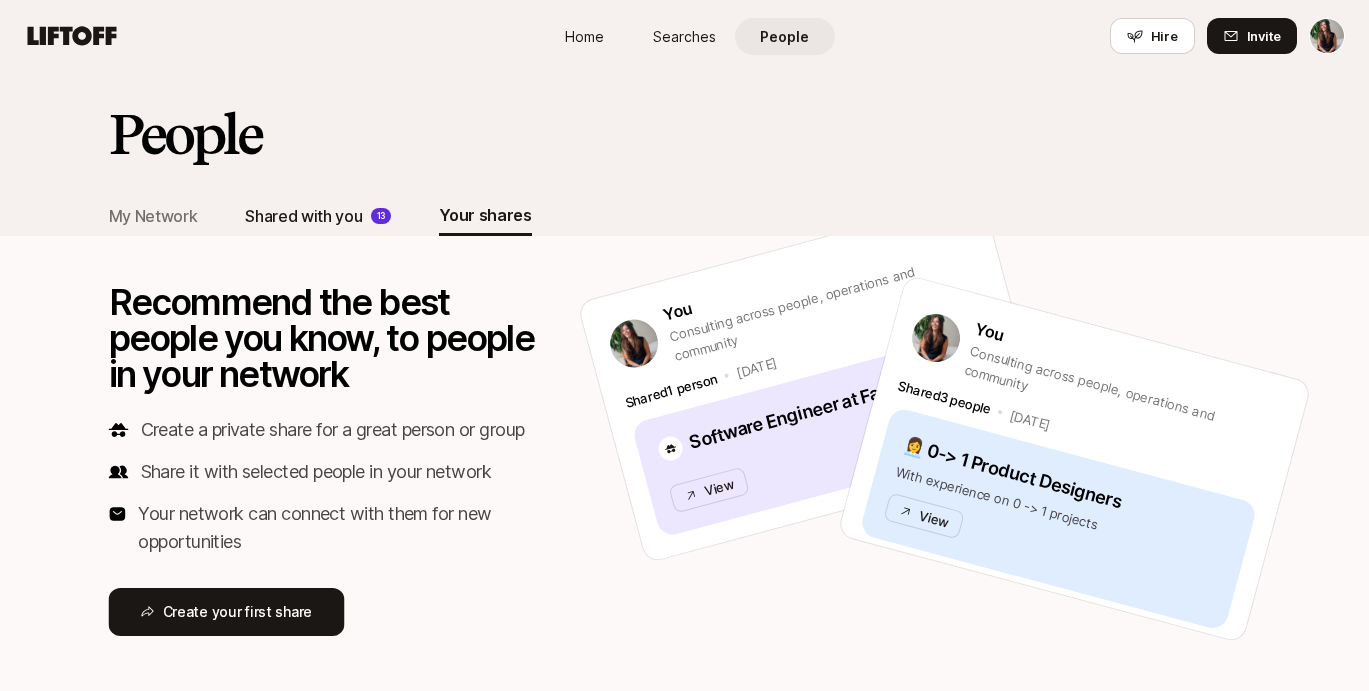click on "Shared with you" at bounding box center (303, 216) 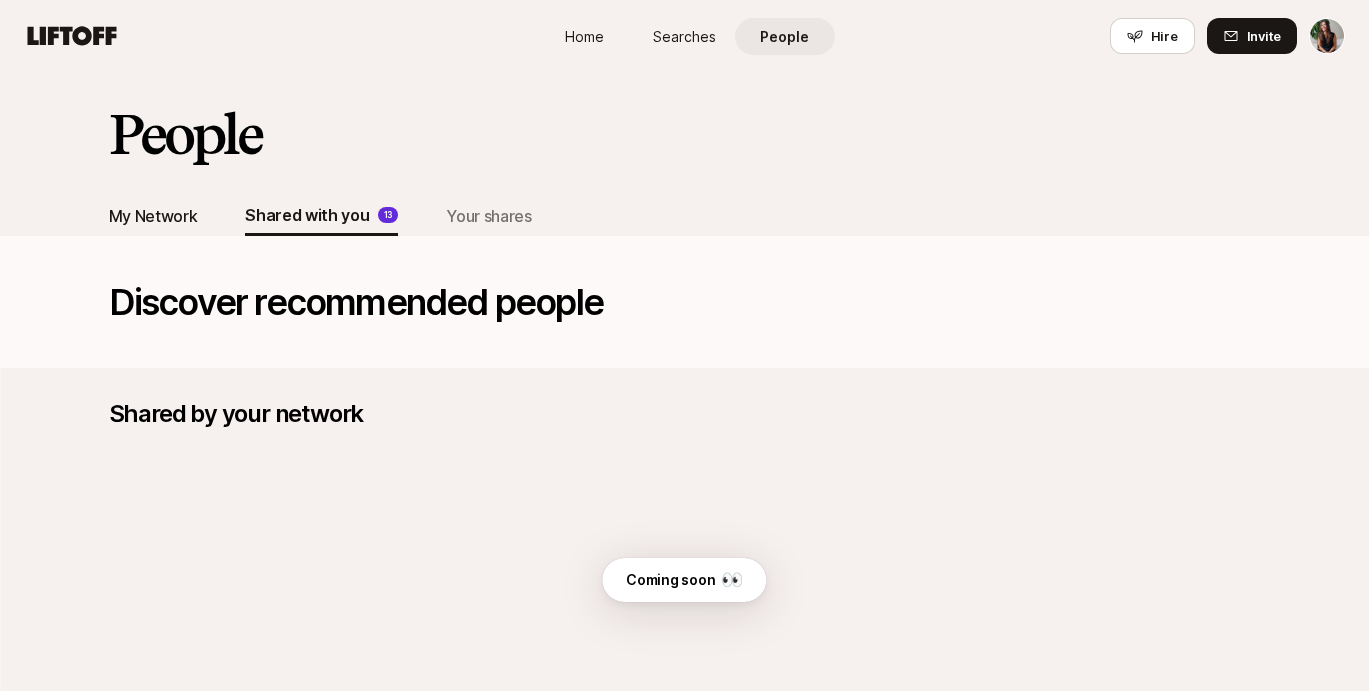 click on "My Network" at bounding box center [153, 216] 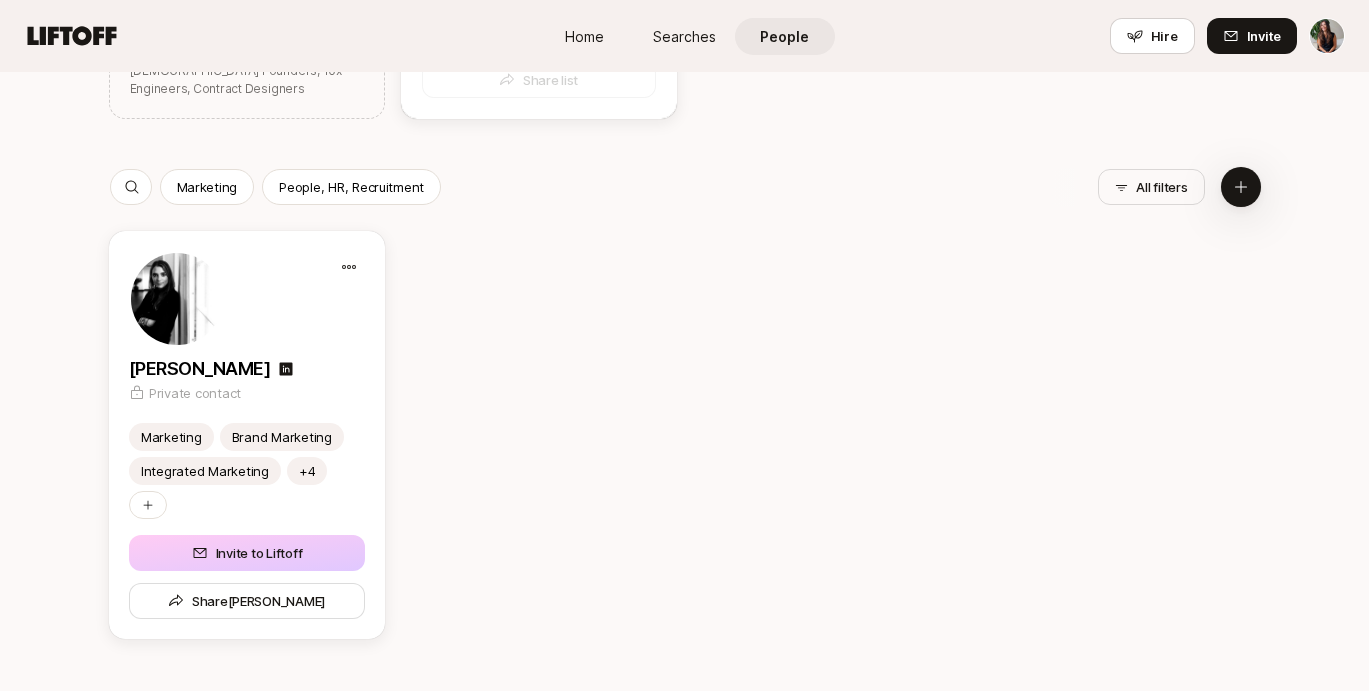 scroll, scrollTop: 0, scrollLeft: 0, axis: both 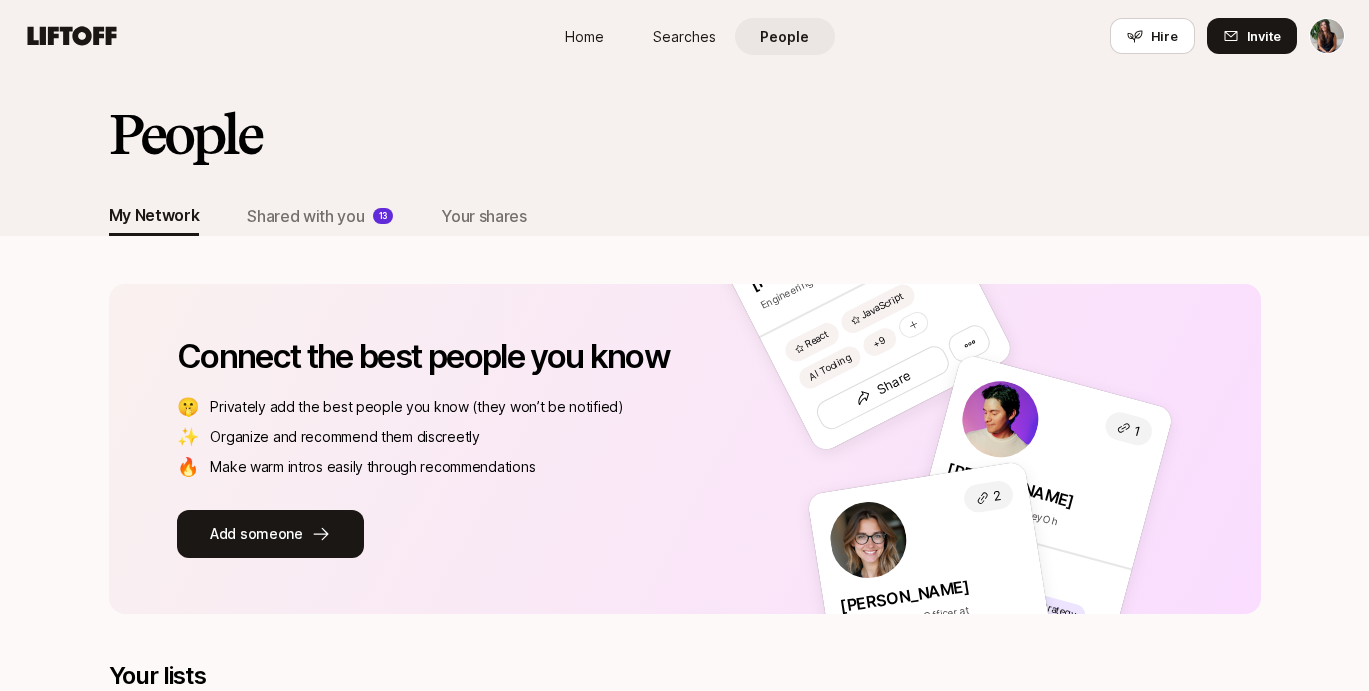 click on "Searches" at bounding box center (684, 36) 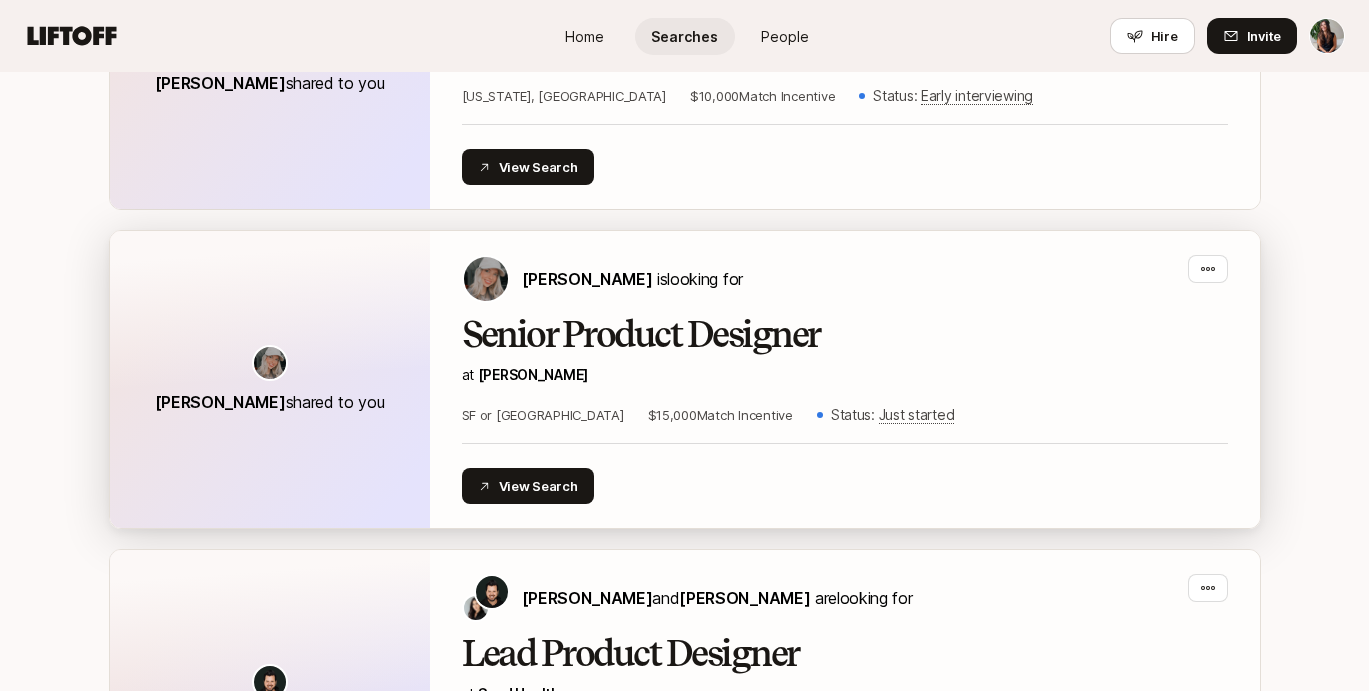scroll, scrollTop: 0, scrollLeft: 0, axis: both 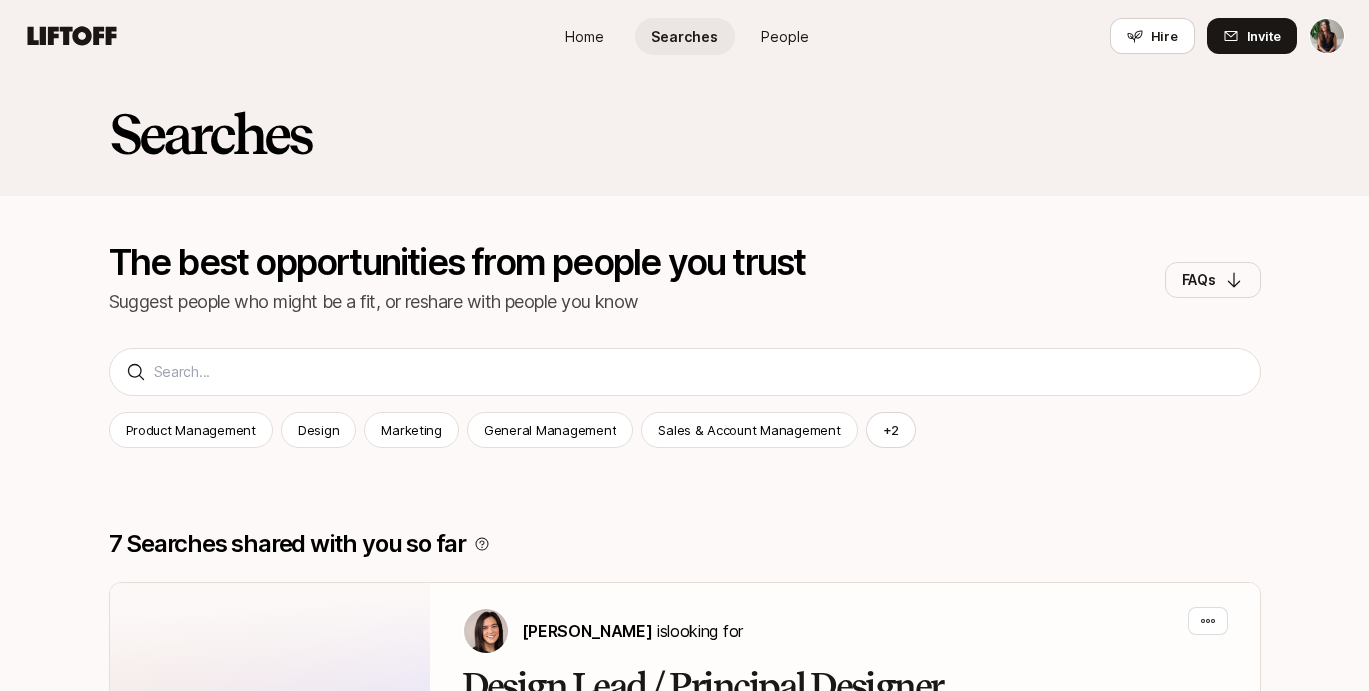 click on "People" at bounding box center [785, 36] 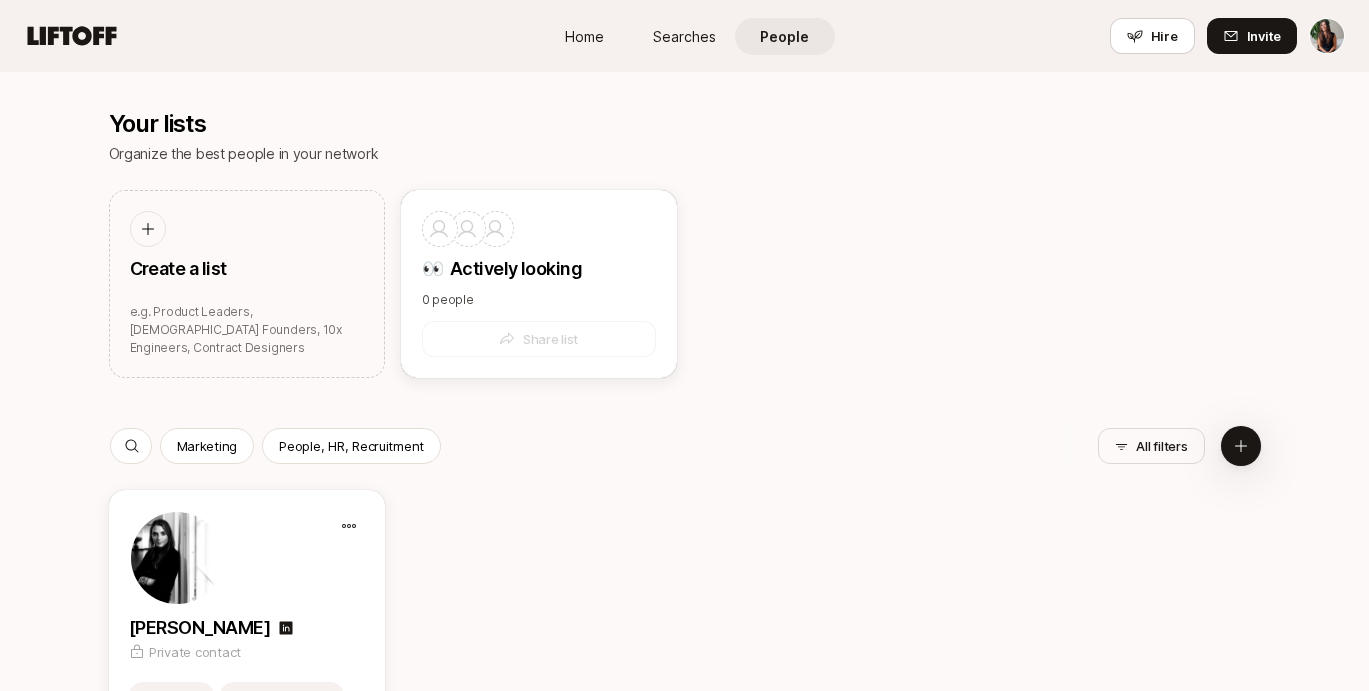 scroll, scrollTop: 0, scrollLeft: 0, axis: both 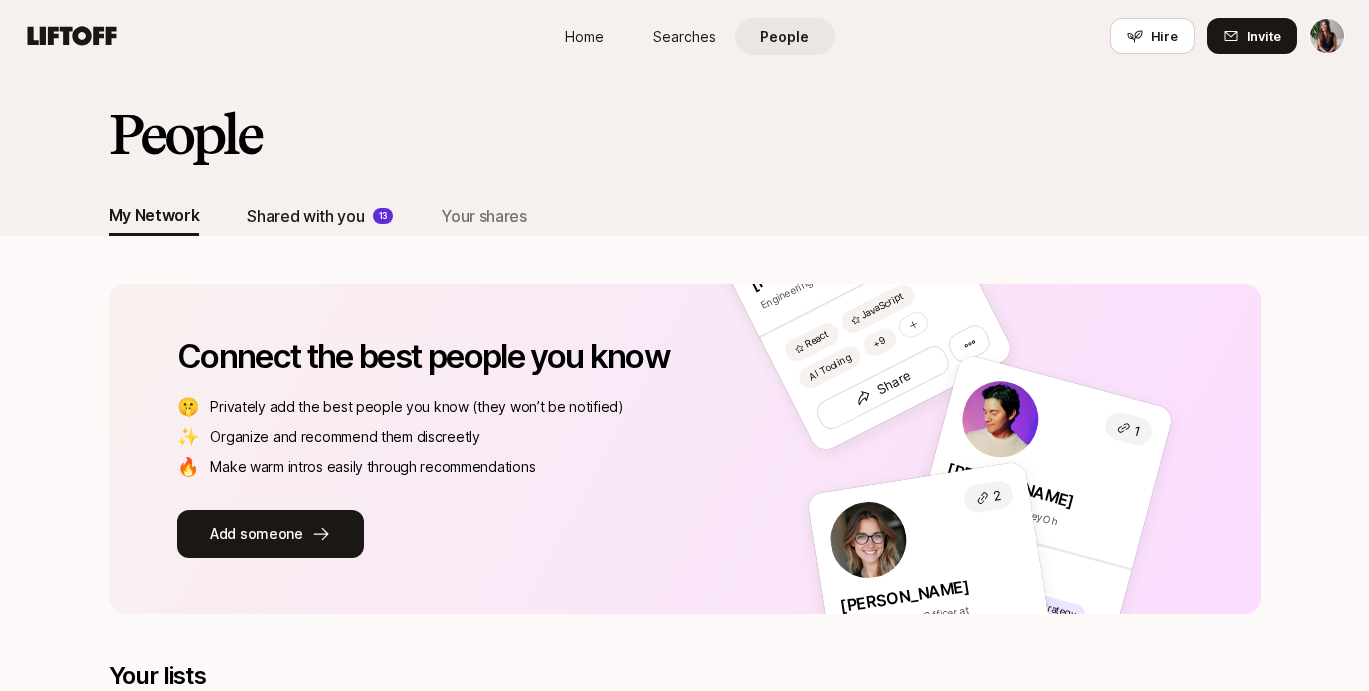 click on "Shared with you" at bounding box center [305, 216] 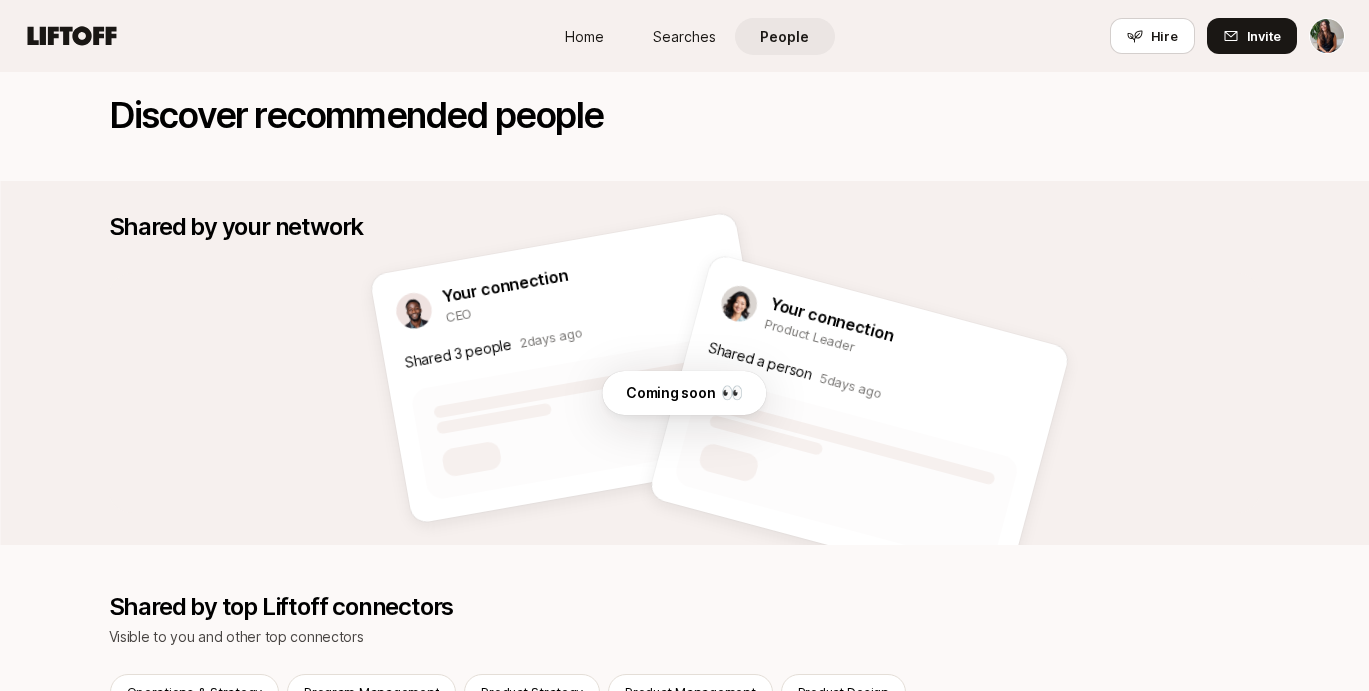 scroll, scrollTop: 0, scrollLeft: 0, axis: both 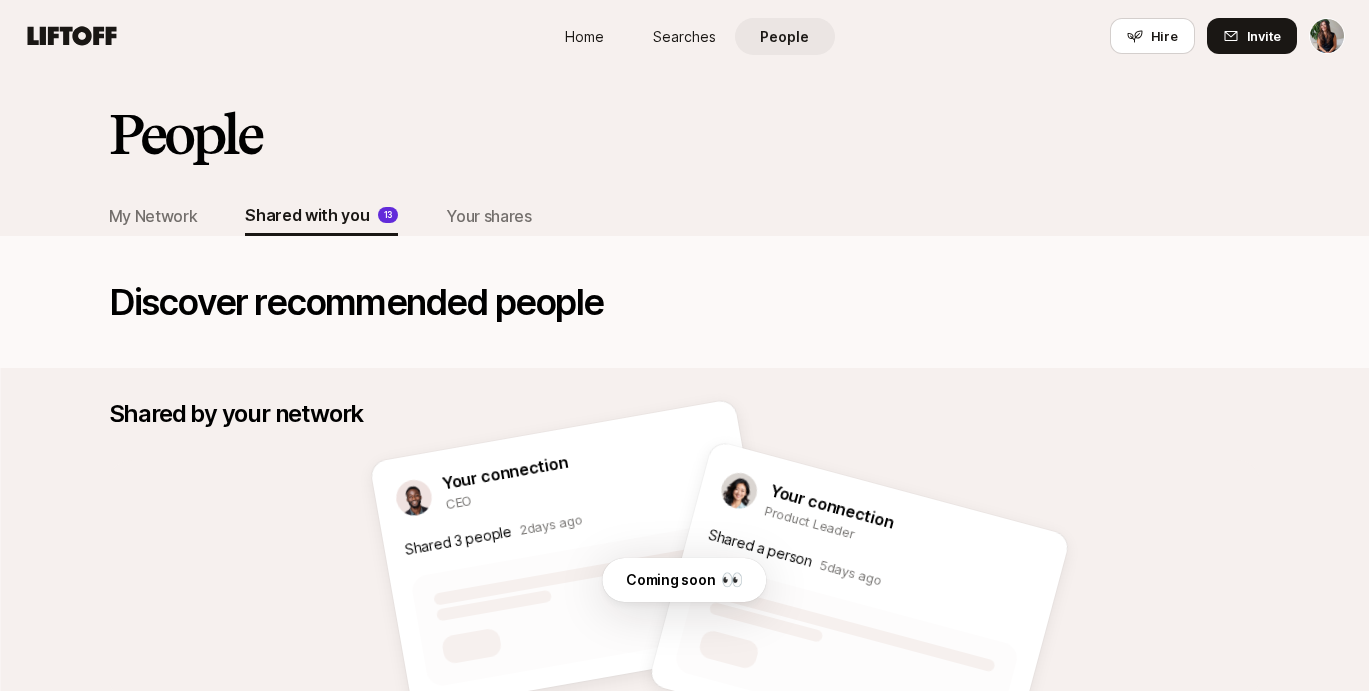 click on "Home" at bounding box center [584, 36] 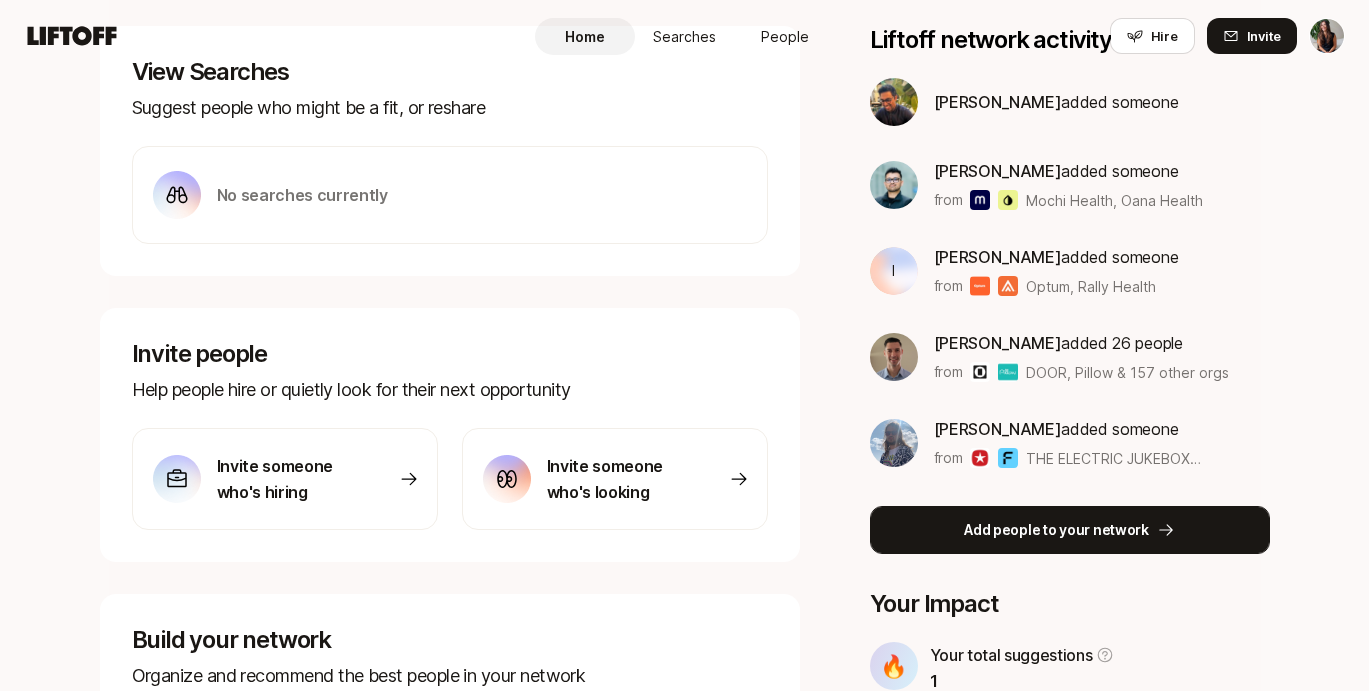 scroll, scrollTop: 0, scrollLeft: 0, axis: both 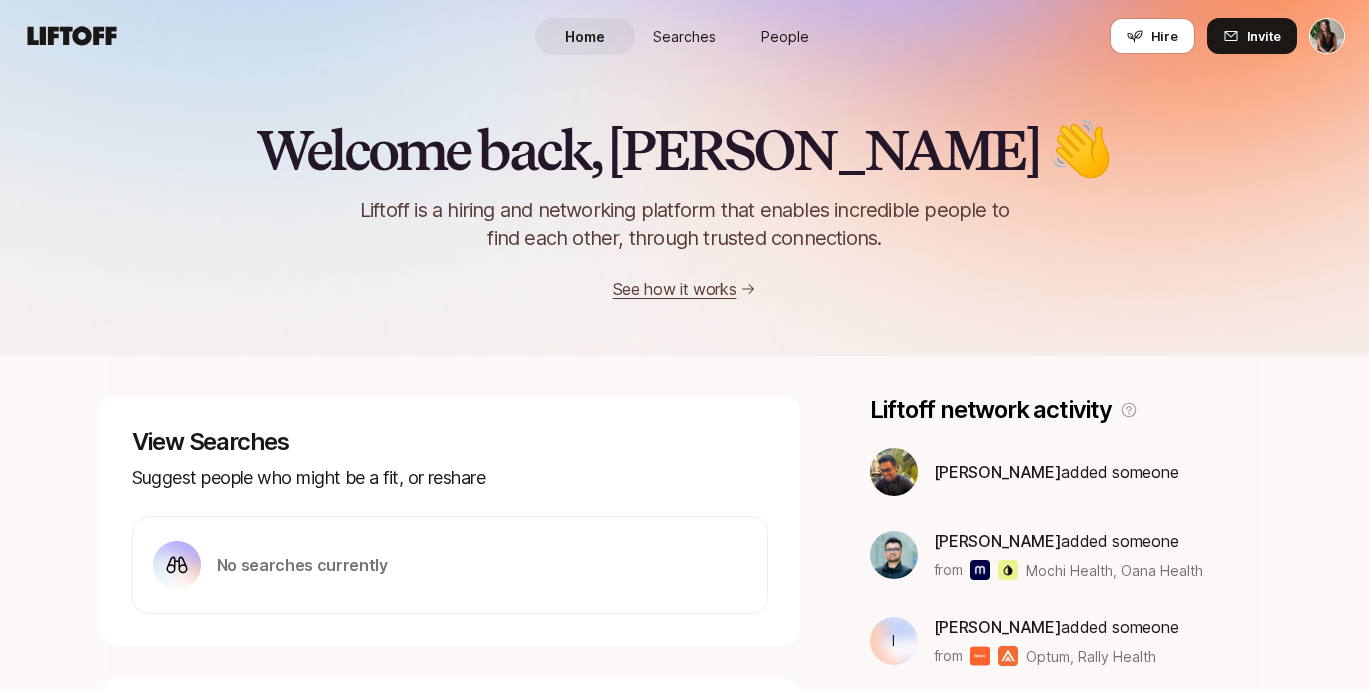click on "People" at bounding box center (785, 36) 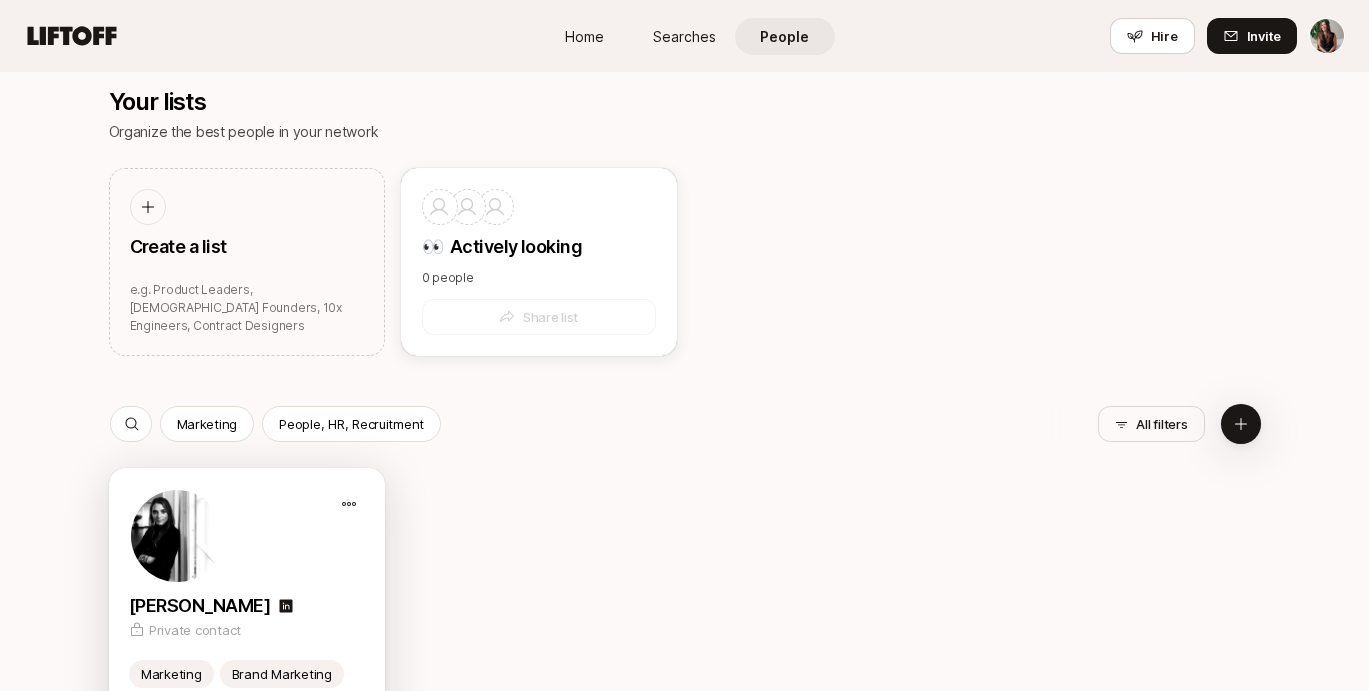 scroll, scrollTop: 629, scrollLeft: 0, axis: vertical 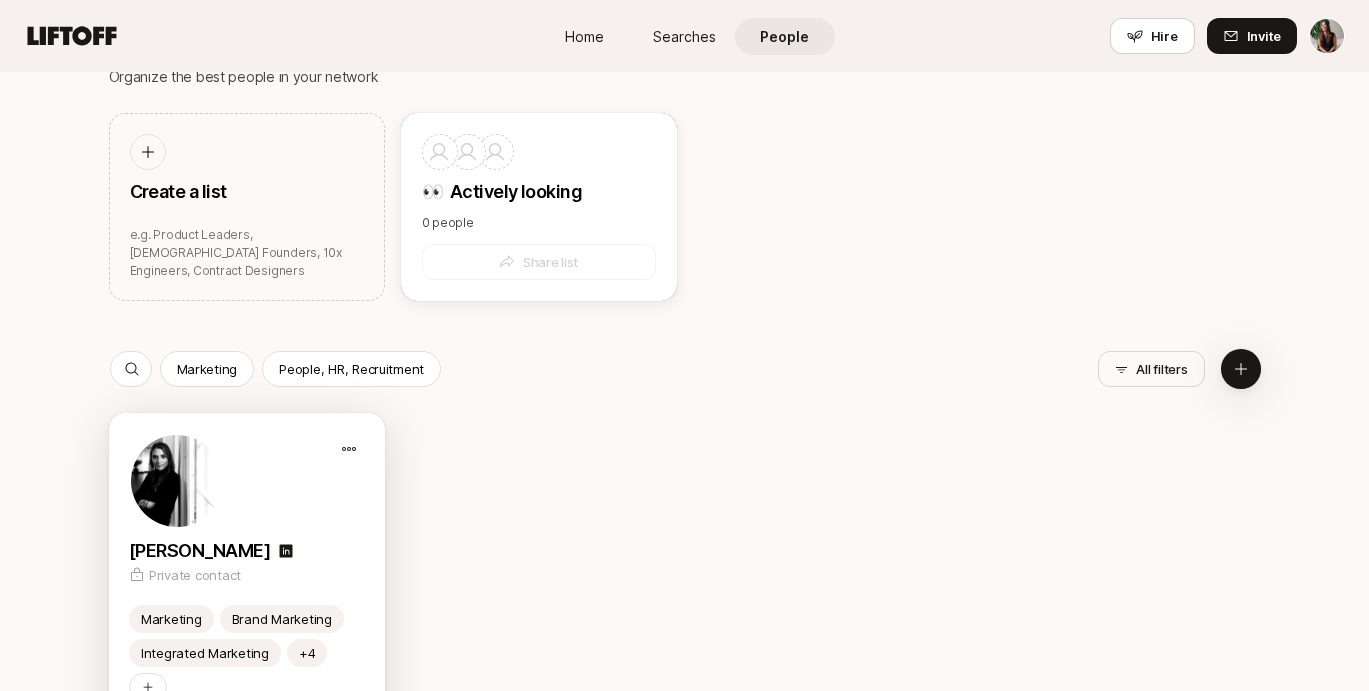 click at bounding box center (177, 481) 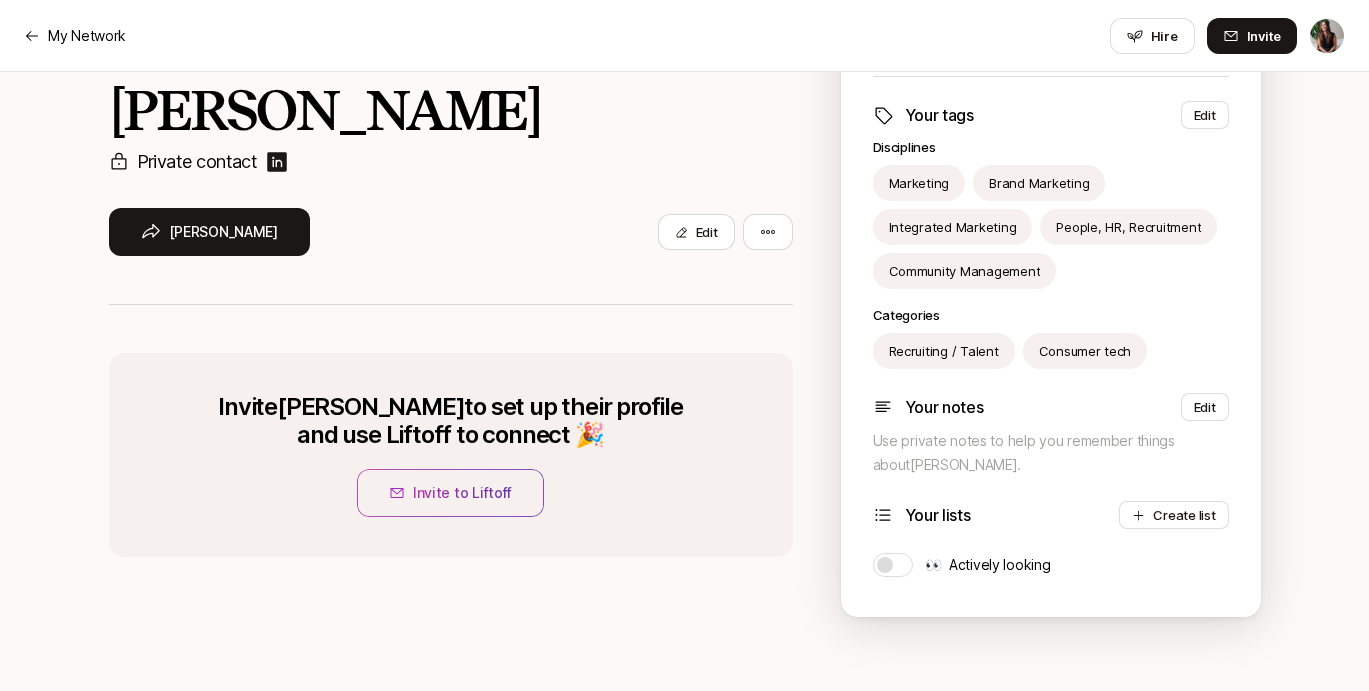 scroll, scrollTop: 214, scrollLeft: 0, axis: vertical 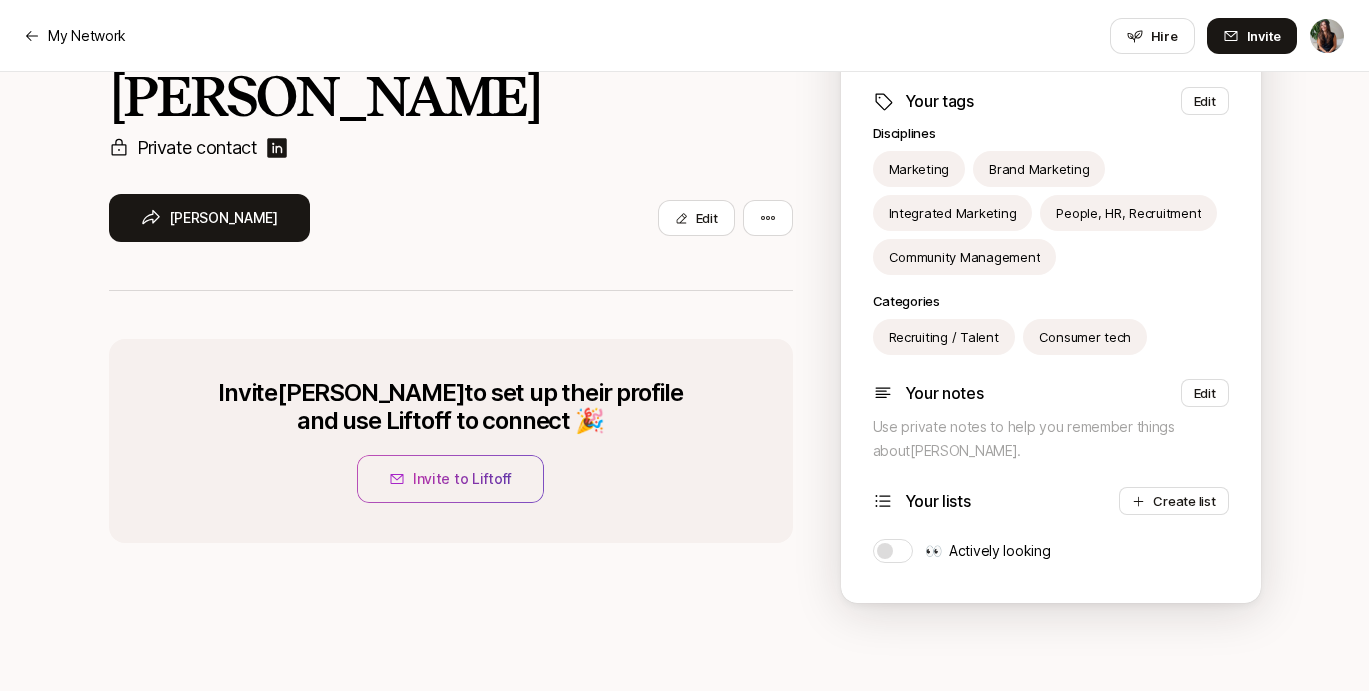 click on "Use private notes to help you remember things about  [PERSON_NAME] ." at bounding box center [1051, 439] 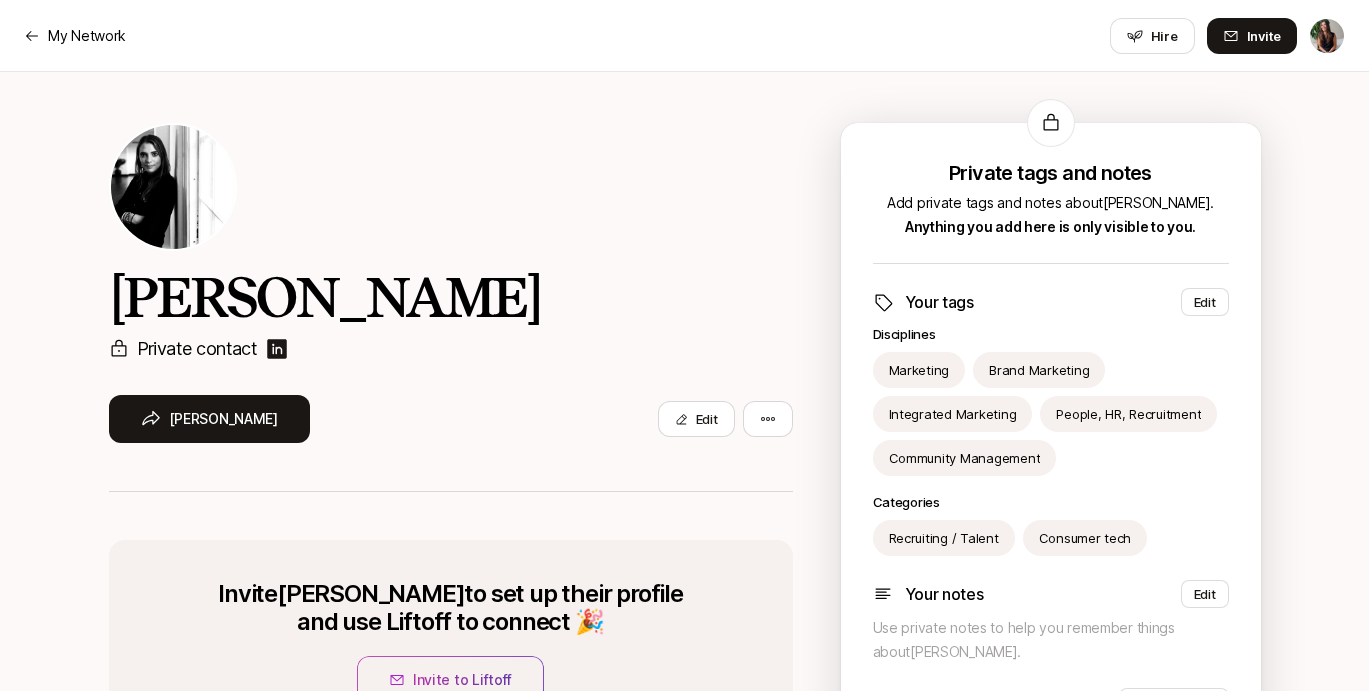 scroll, scrollTop: 0, scrollLeft: 0, axis: both 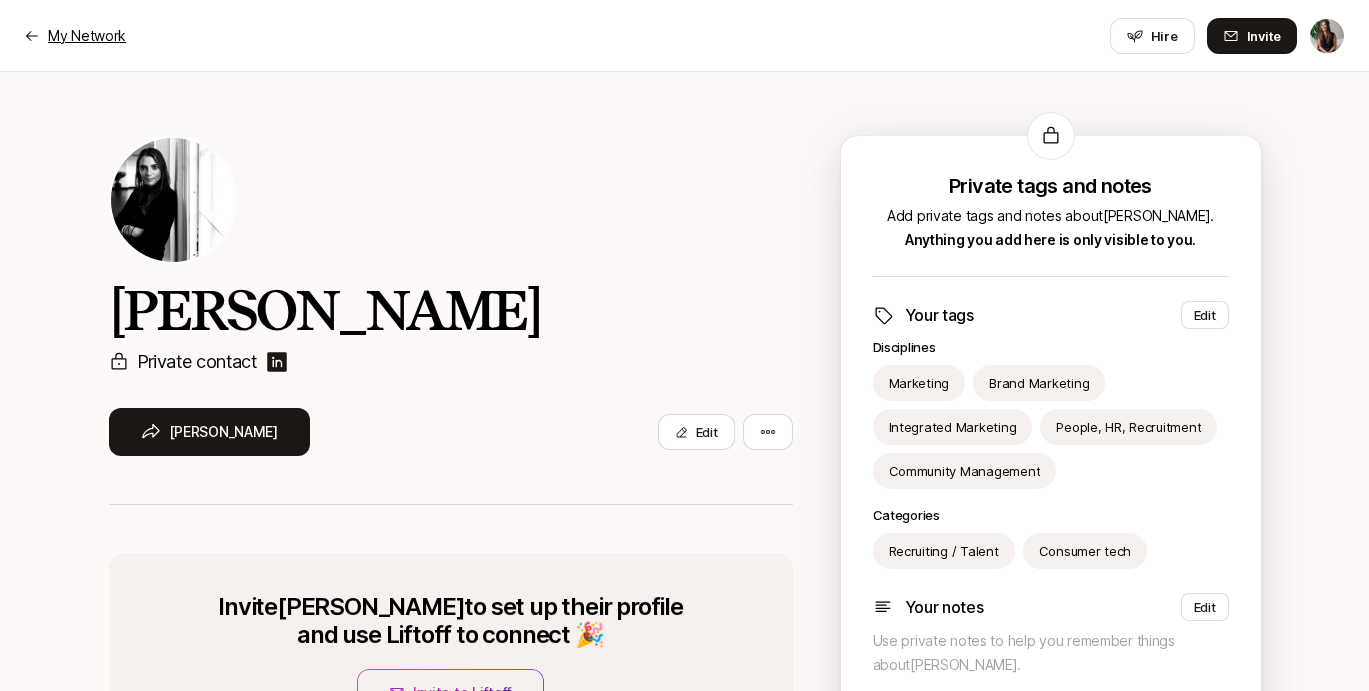 click on "My Network" at bounding box center (87, 36) 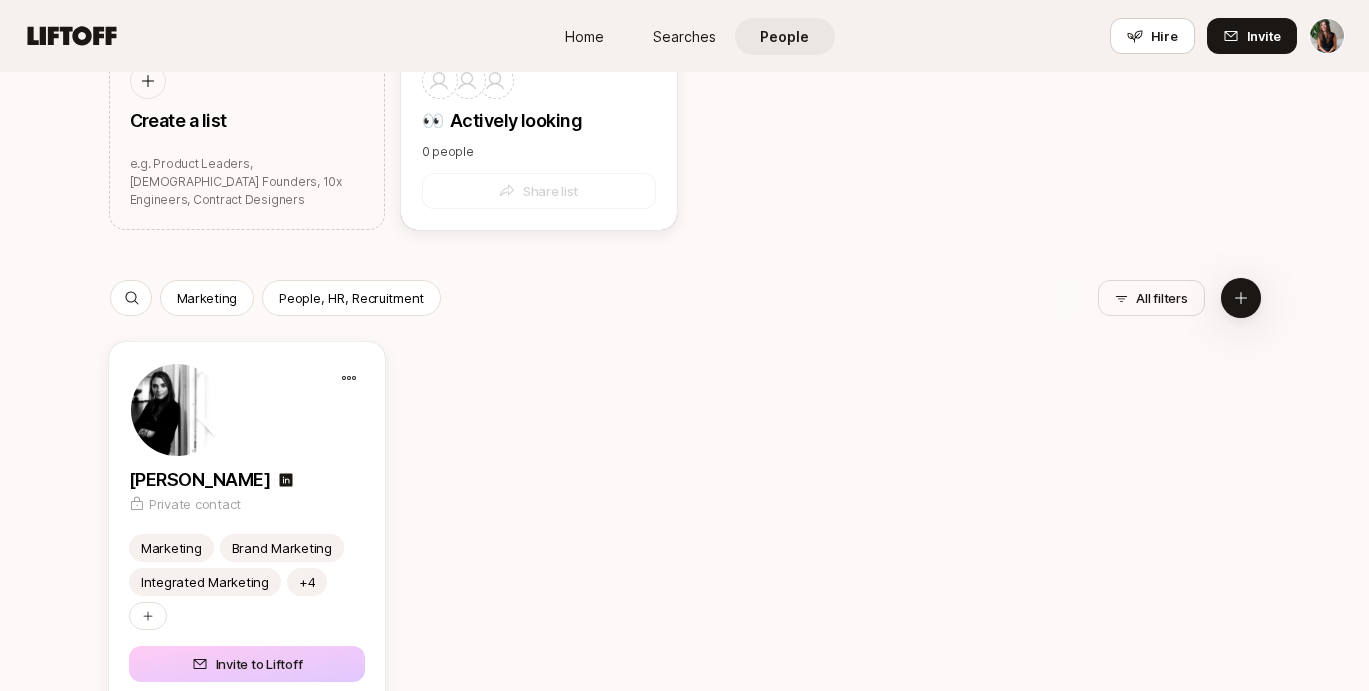 scroll, scrollTop: 755, scrollLeft: 0, axis: vertical 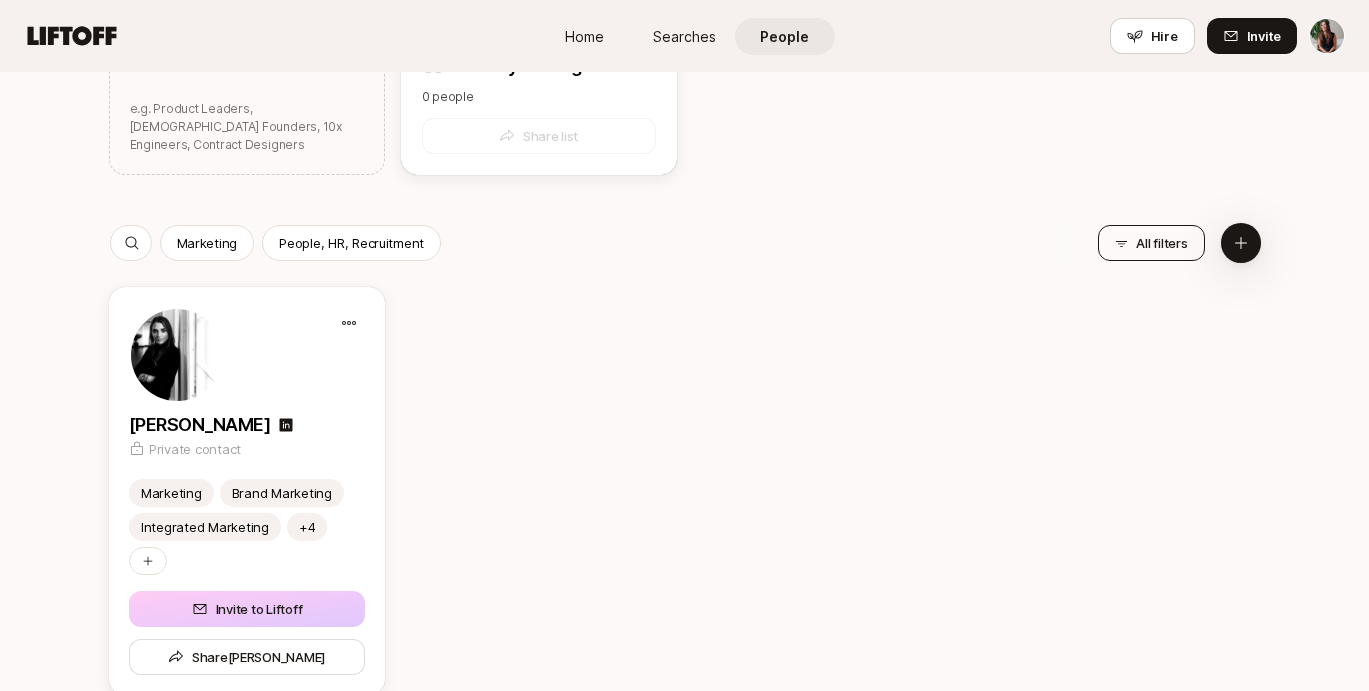 click on "All filters" at bounding box center (1151, 243) 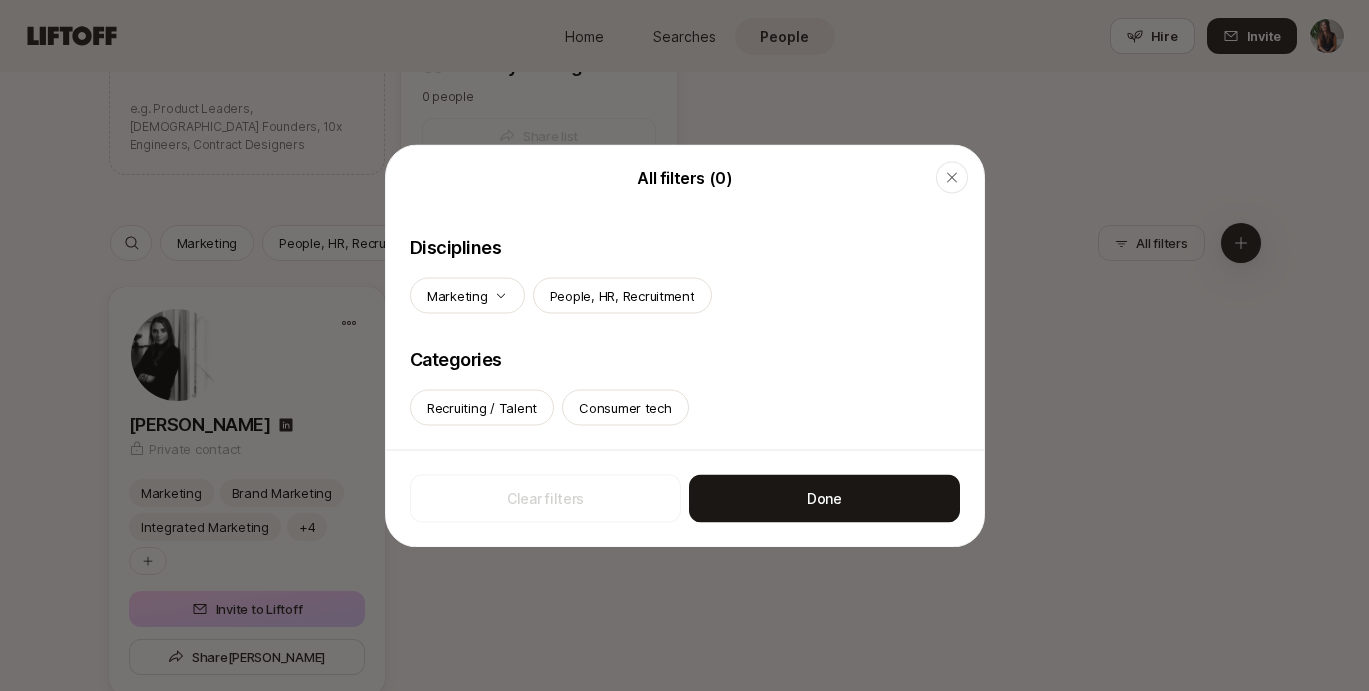 click at bounding box center [684, 345] 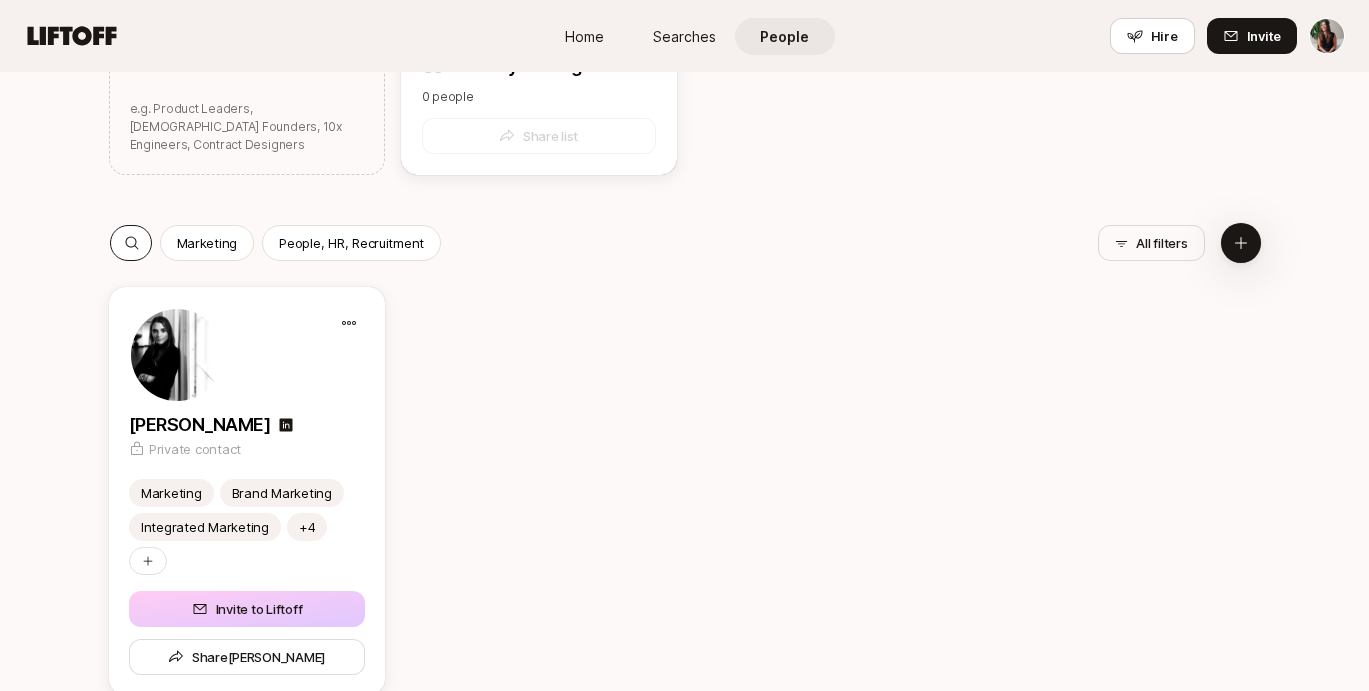 click 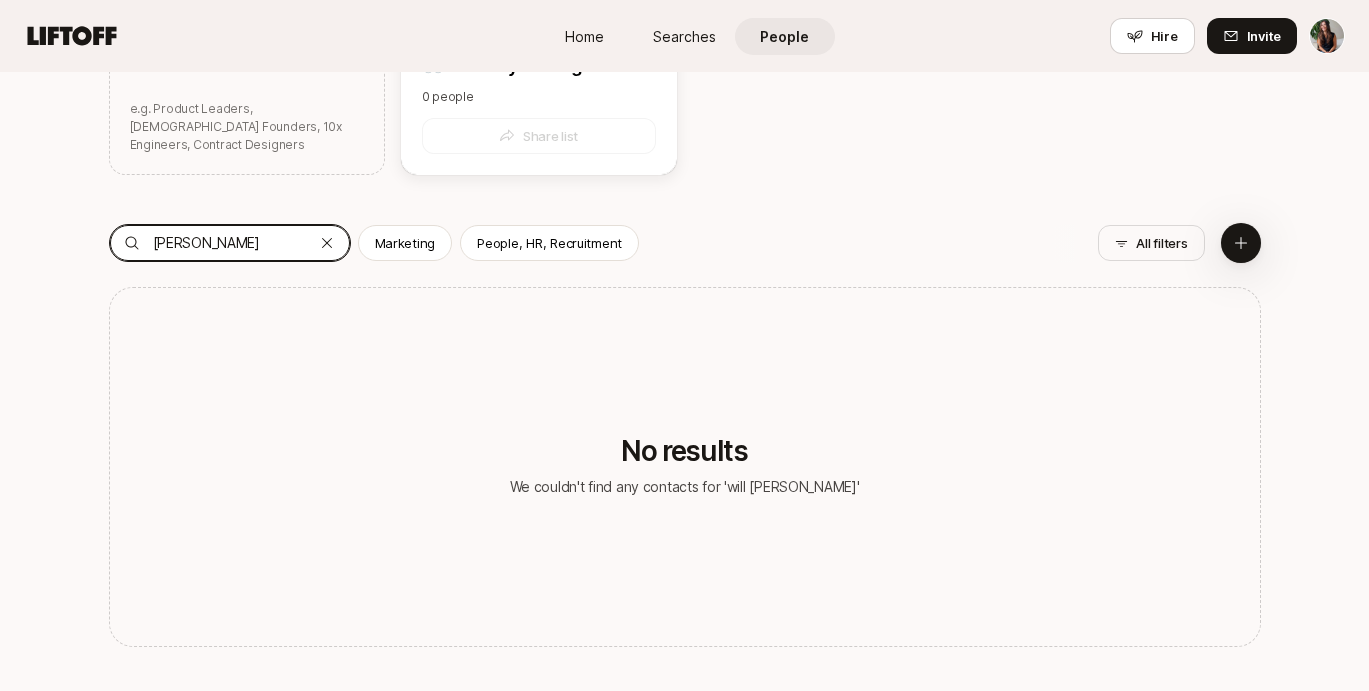 type on "[PERSON_NAME]" 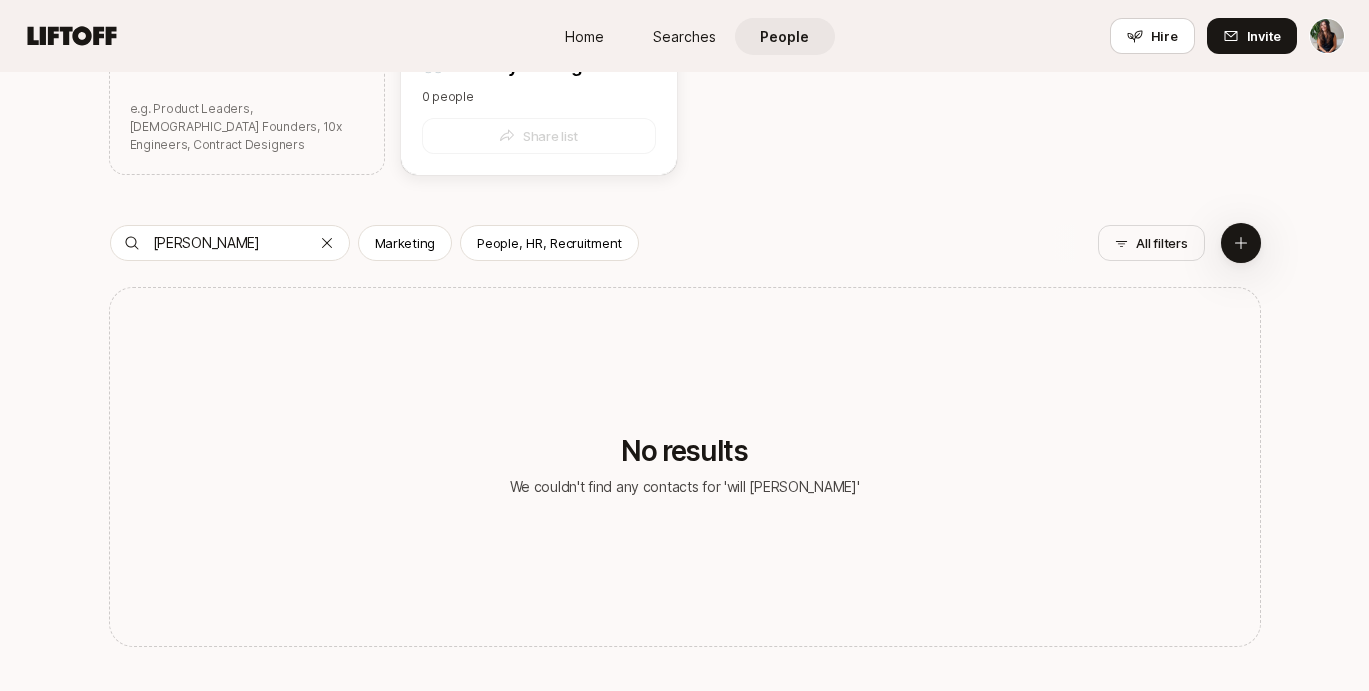 click on "will simon Marketing People, HR, Recruitment" at bounding box center (592, 243) 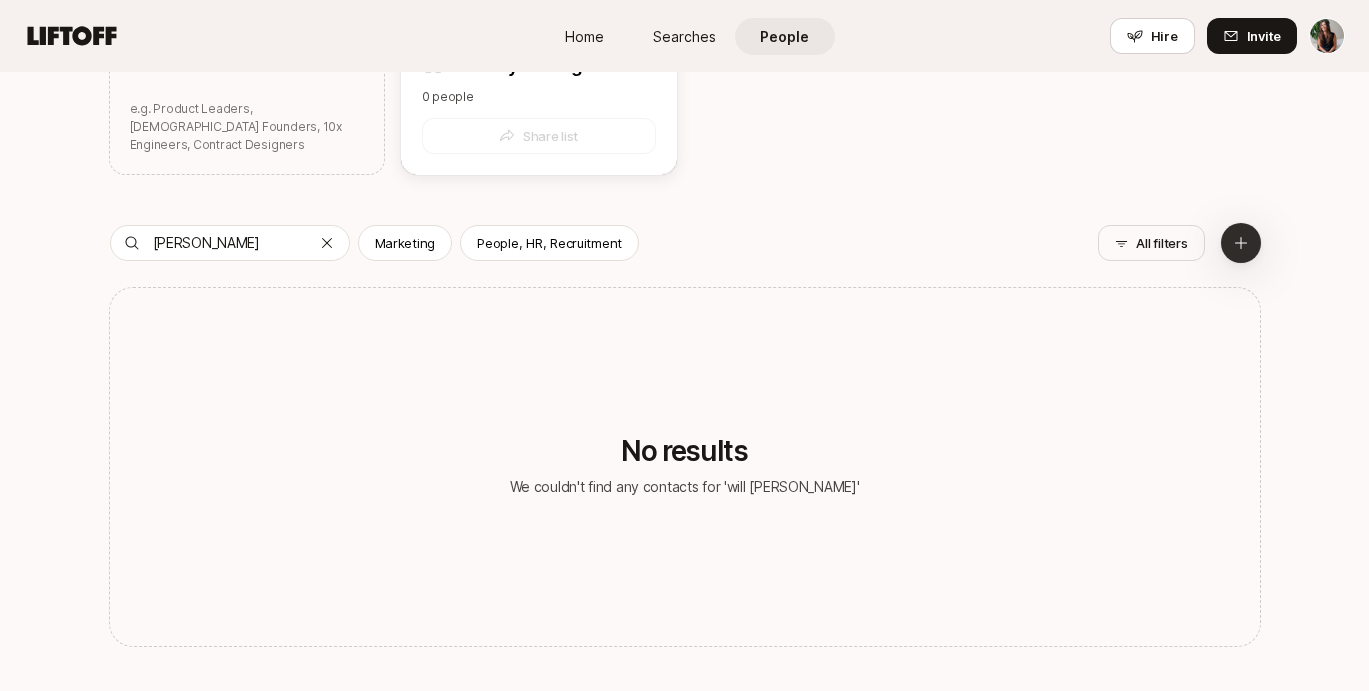 click at bounding box center (1241, 243) 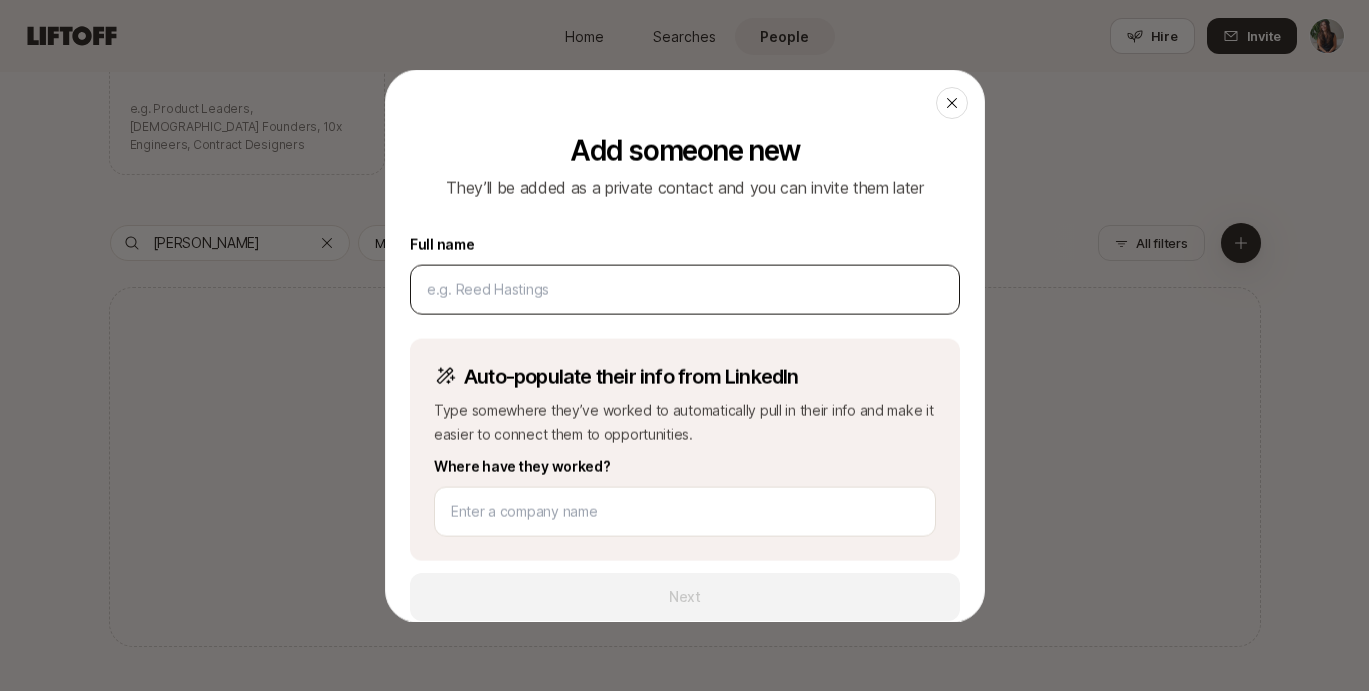 scroll, scrollTop: 43, scrollLeft: 0, axis: vertical 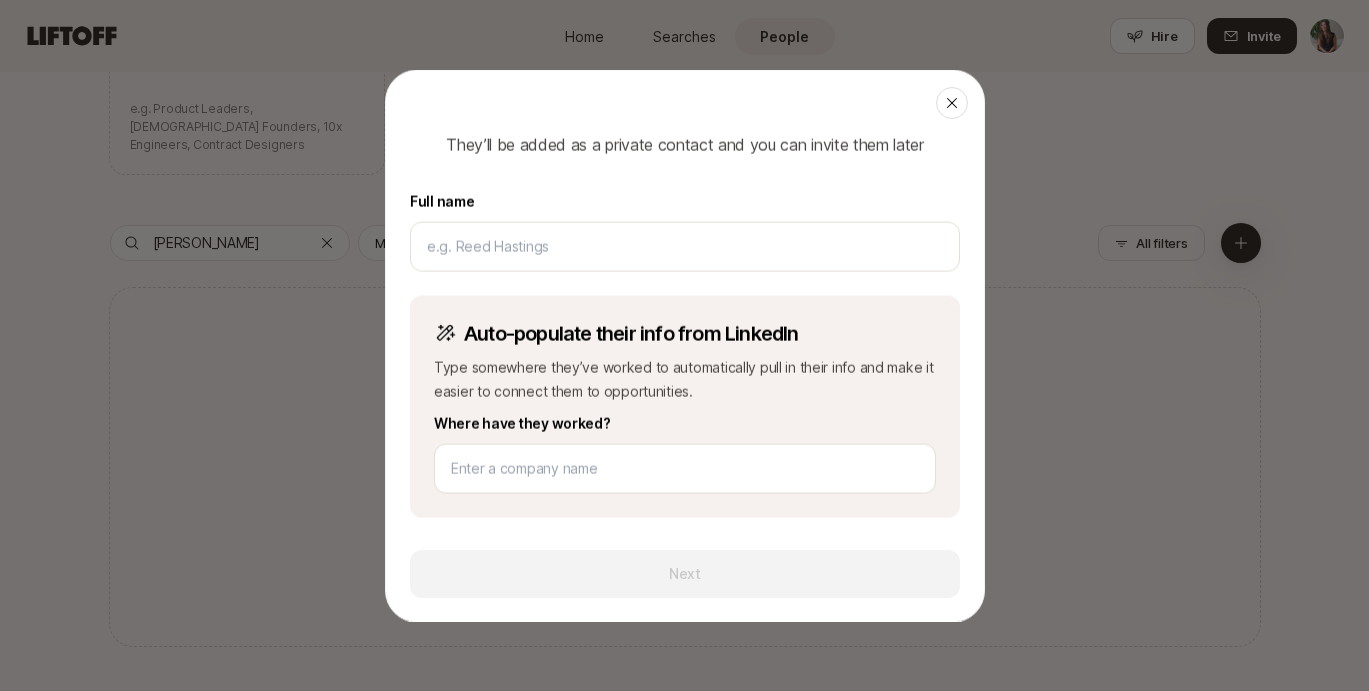 click at bounding box center (685, 102) 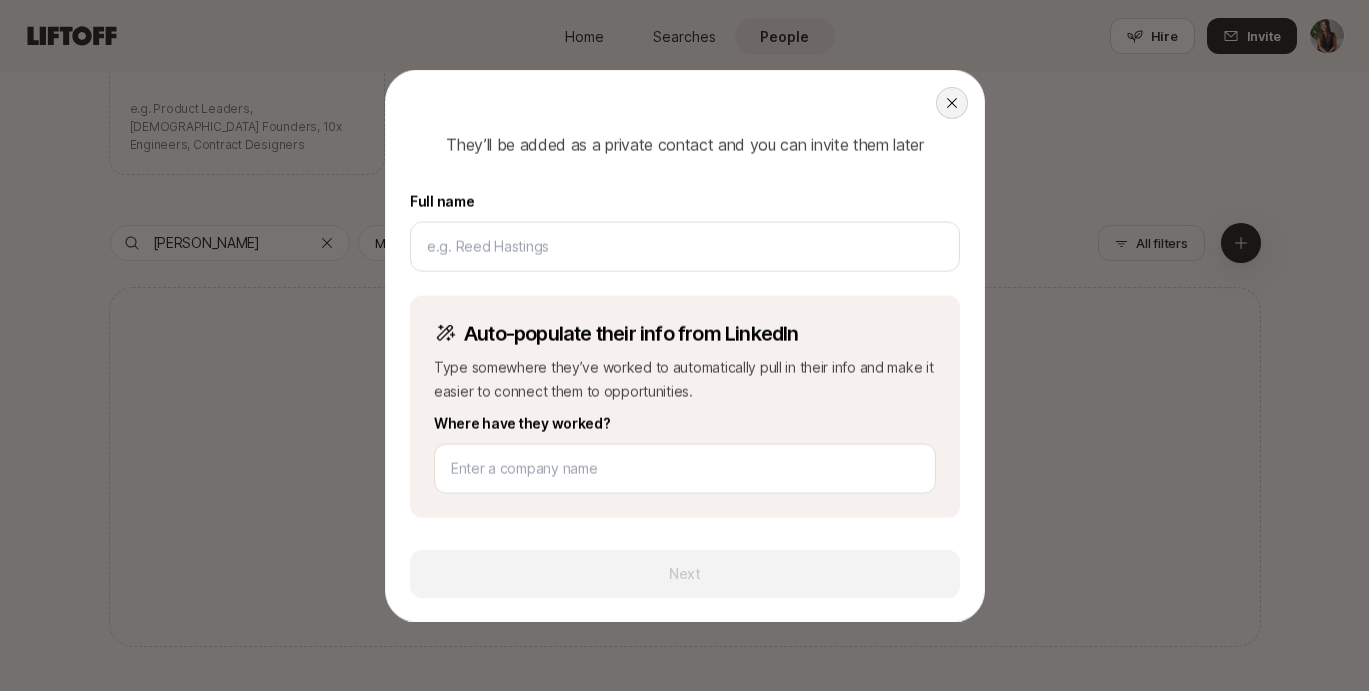 click at bounding box center [952, 102] 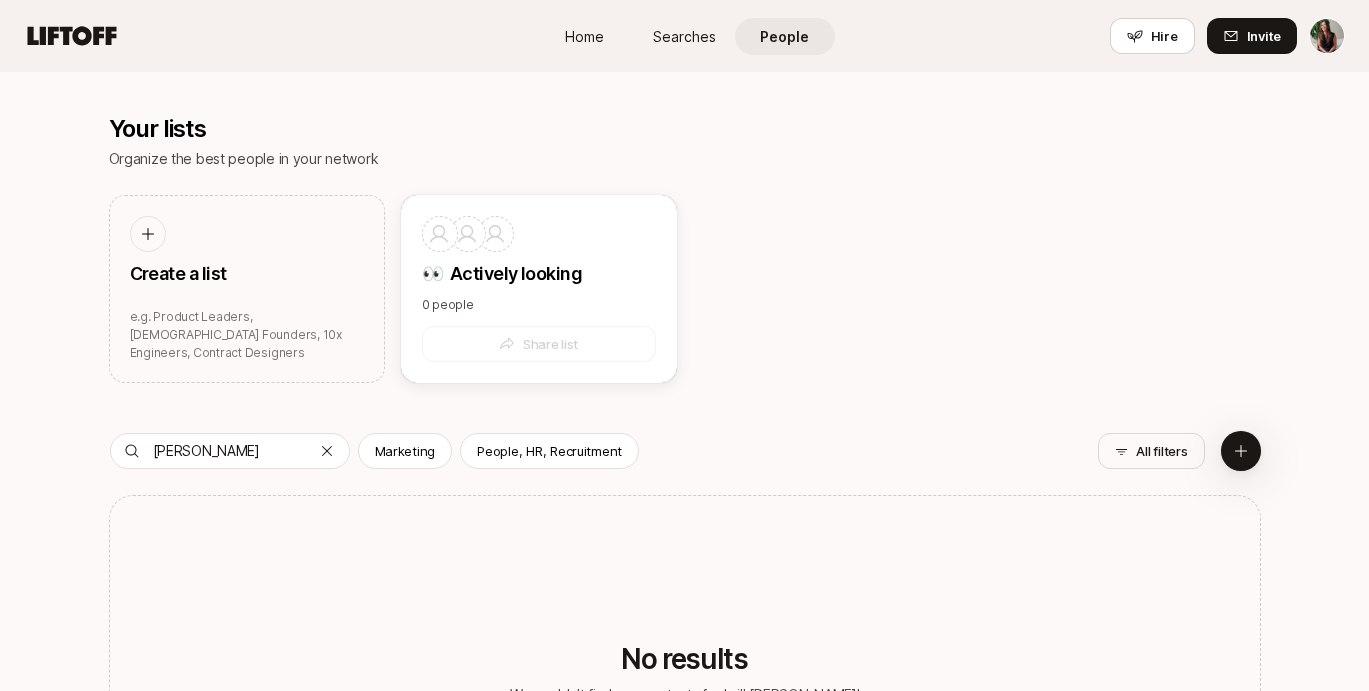 scroll, scrollTop: 666, scrollLeft: 0, axis: vertical 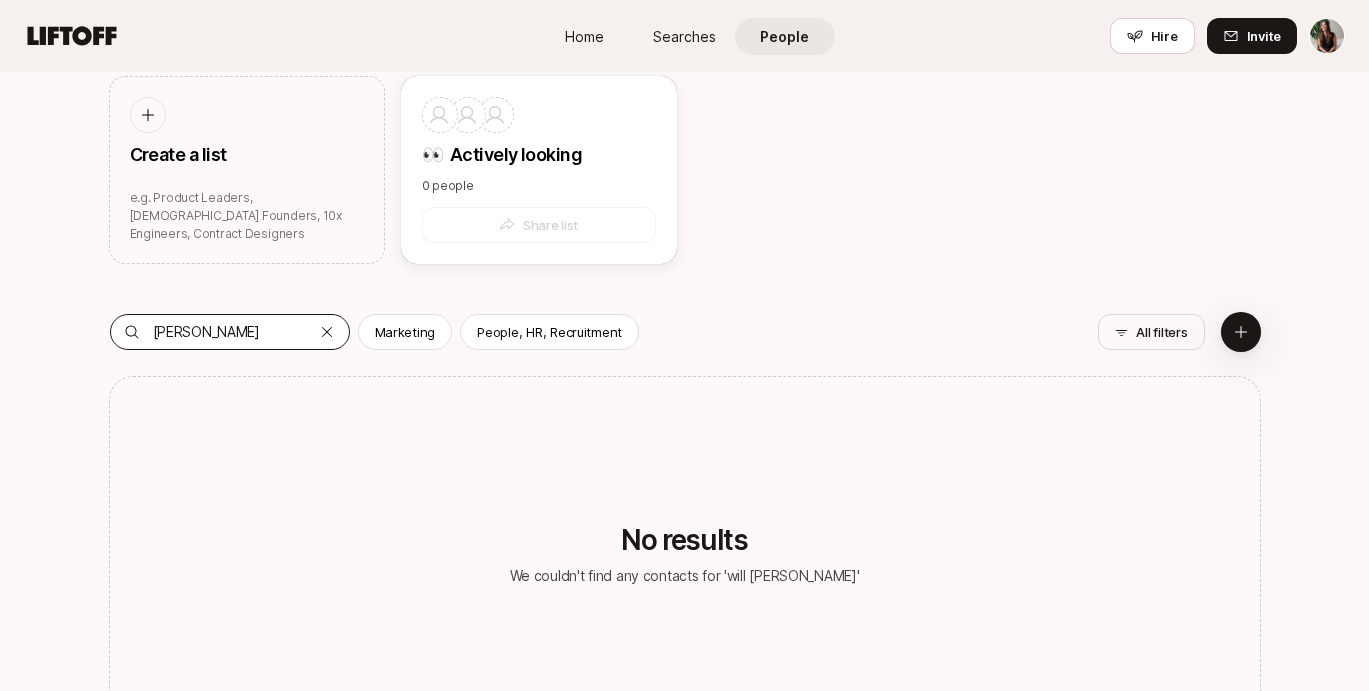 click 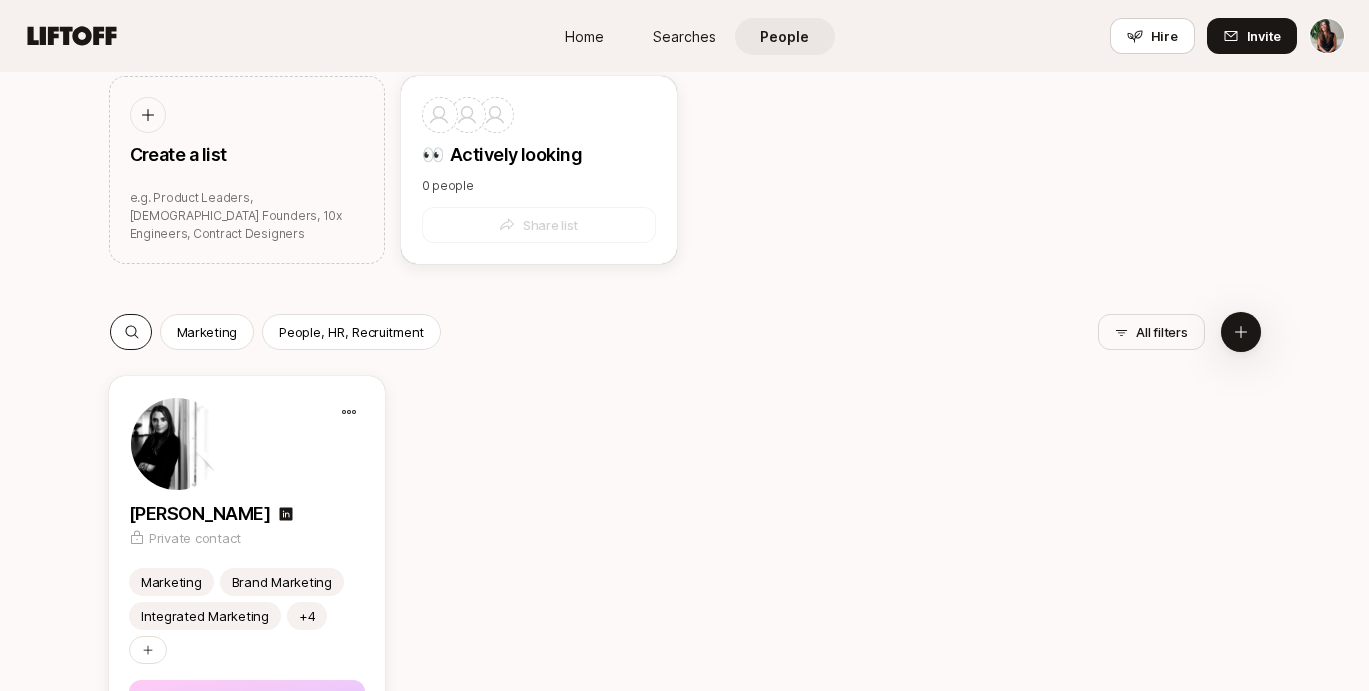 scroll, scrollTop: 755, scrollLeft: 0, axis: vertical 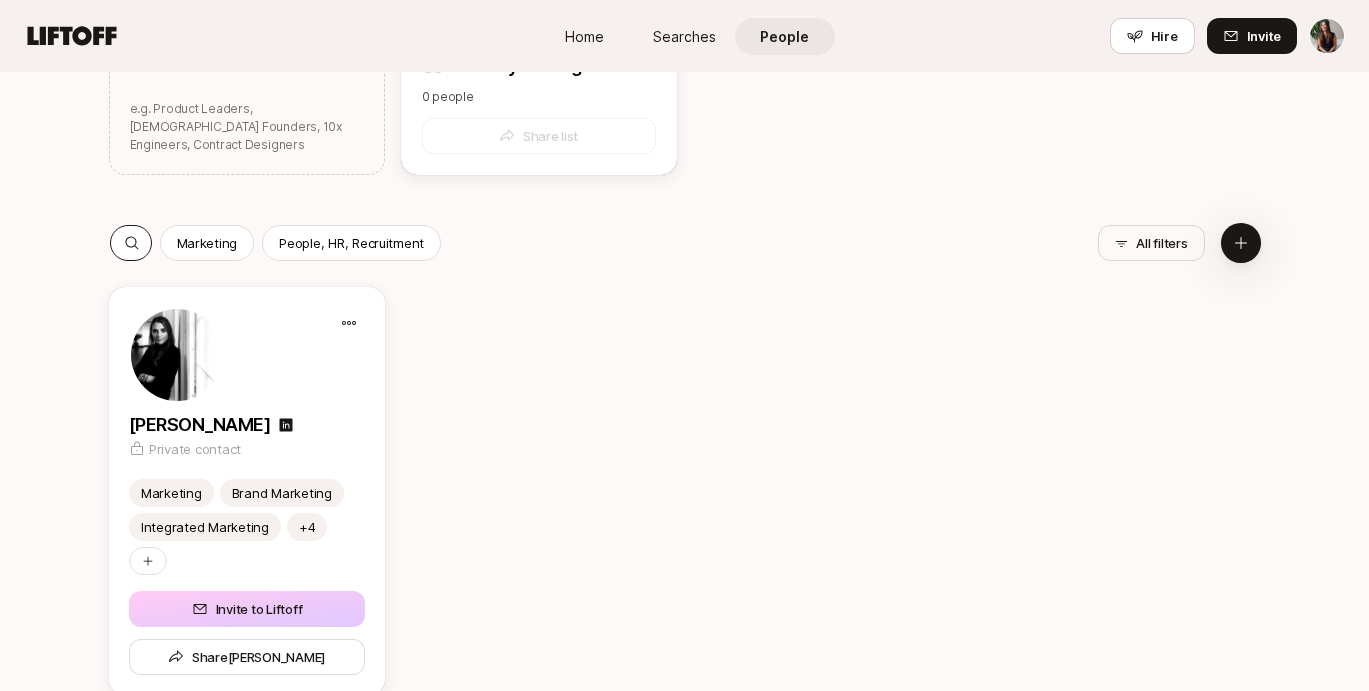 click on "Home" at bounding box center (584, 36) 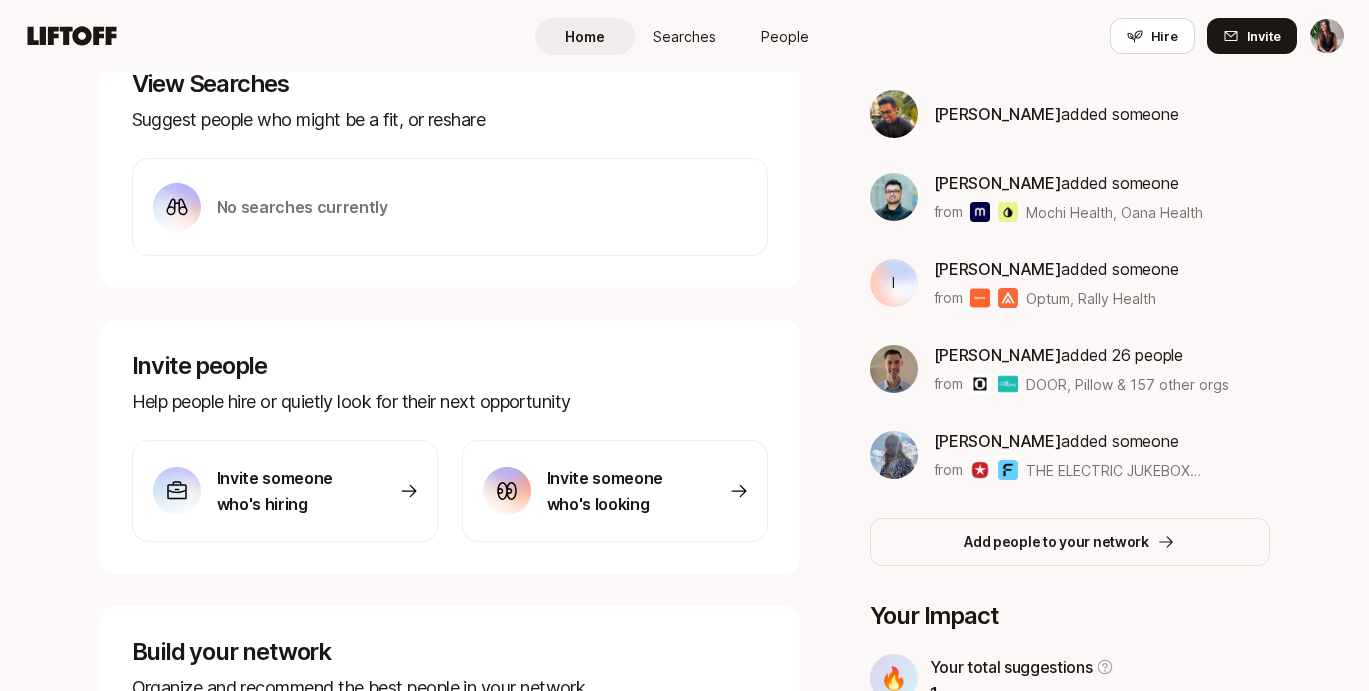 scroll, scrollTop: 378, scrollLeft: 0, axis: vertical 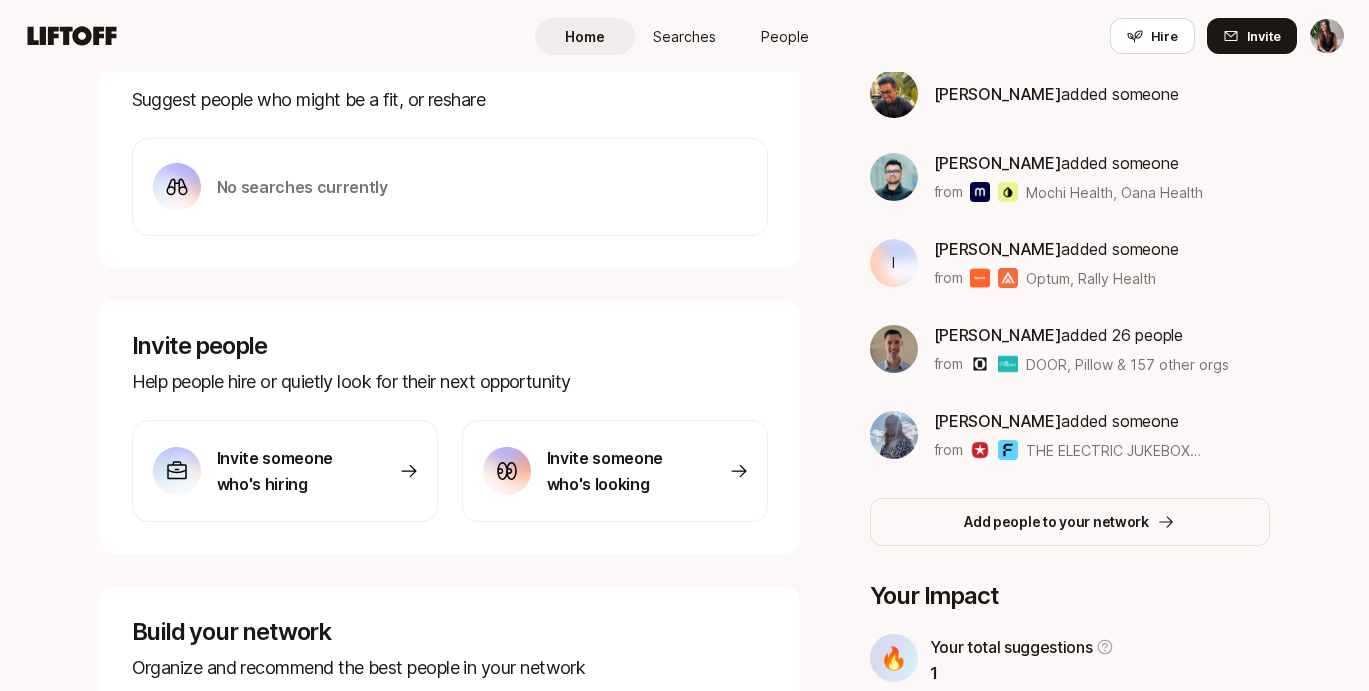 click on "[PERSON_NAME]  added   26 people" at bounding box center (1082, 335) 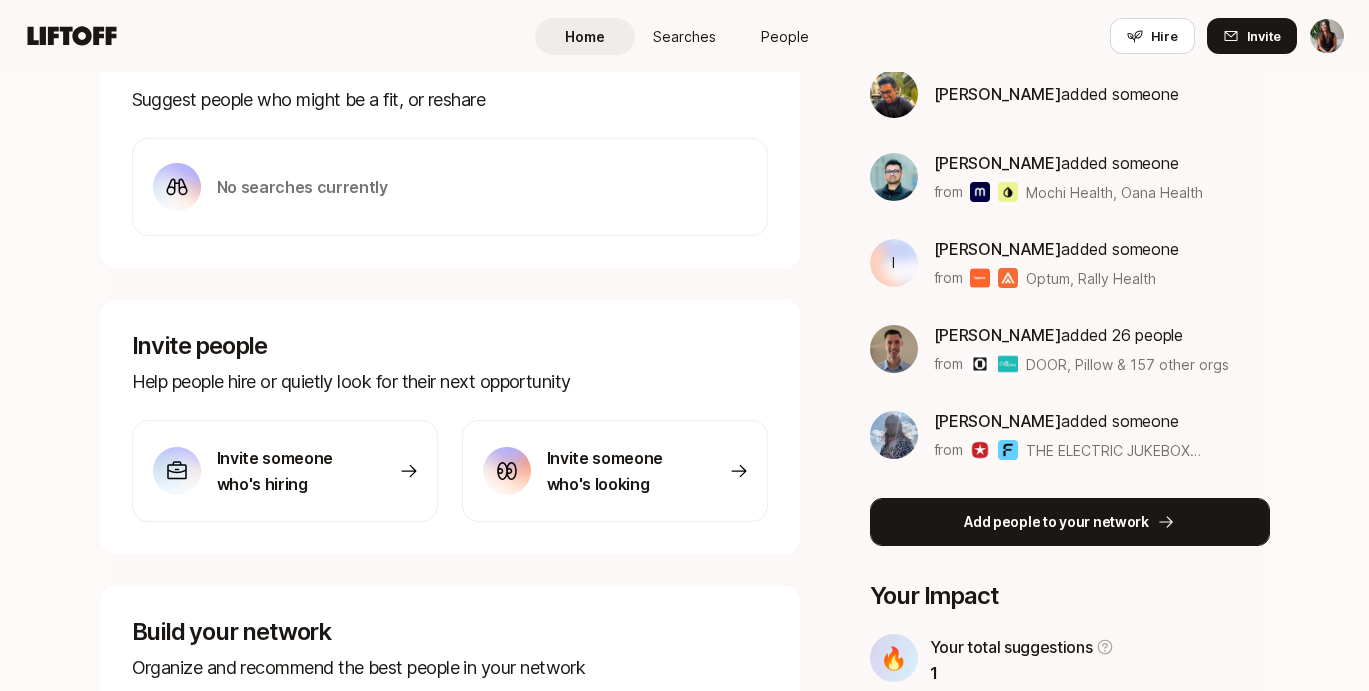 click on "Add people to your network" at bounding box center (1056, 522) 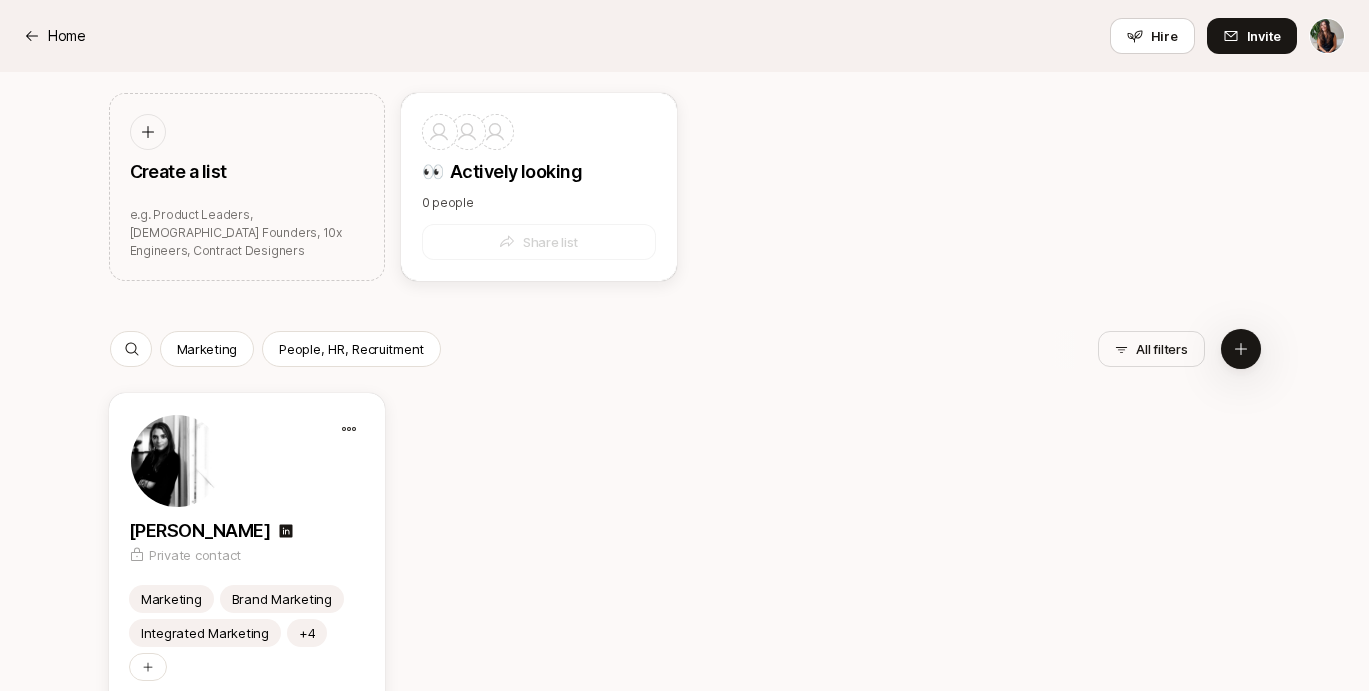 scroll, scrollTop: 0, scrollLeft: 0, axis: both 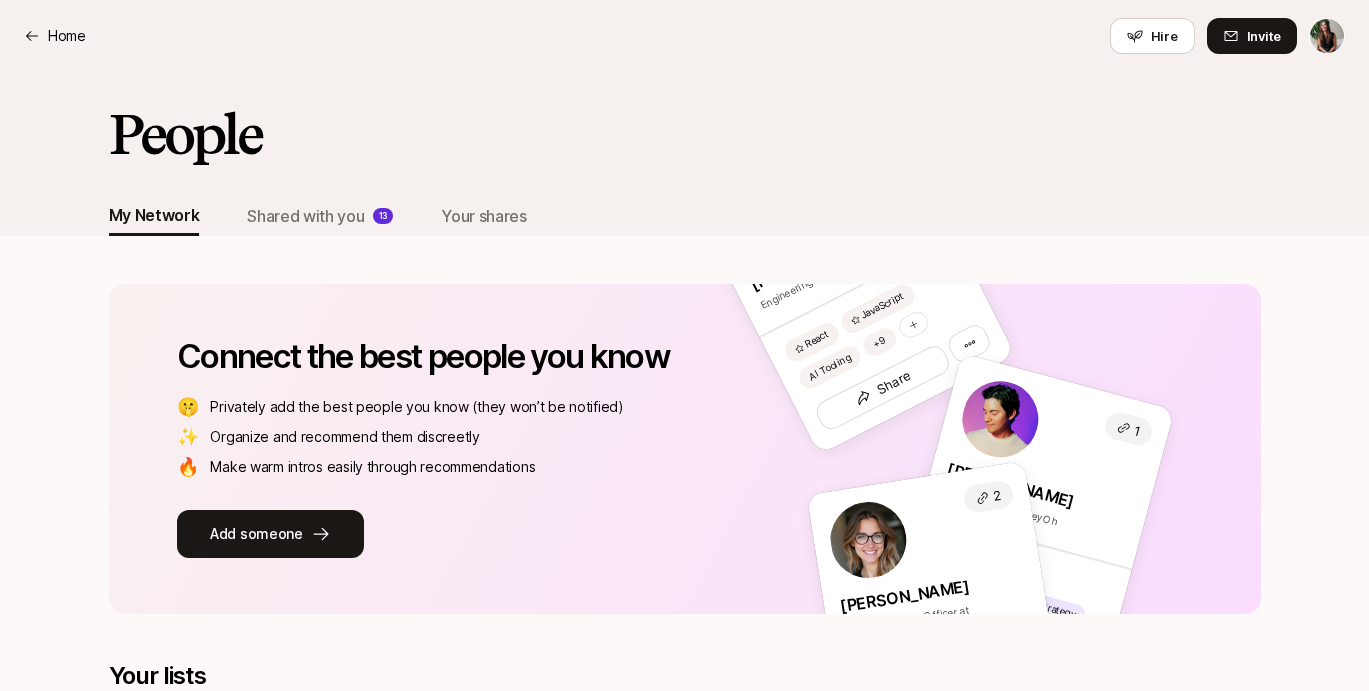 click on "Home Hire Invite" at bounding box center (684, 36) 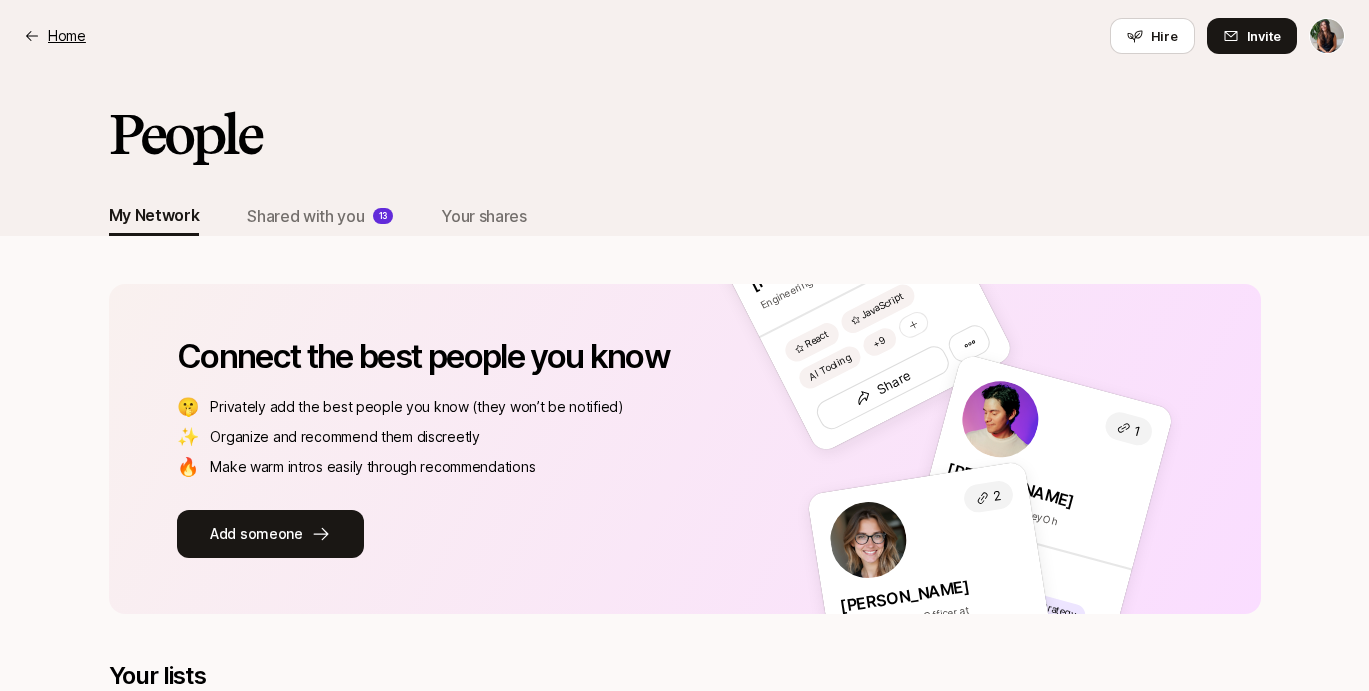 click on "Home" at bounding box center [67, 36] 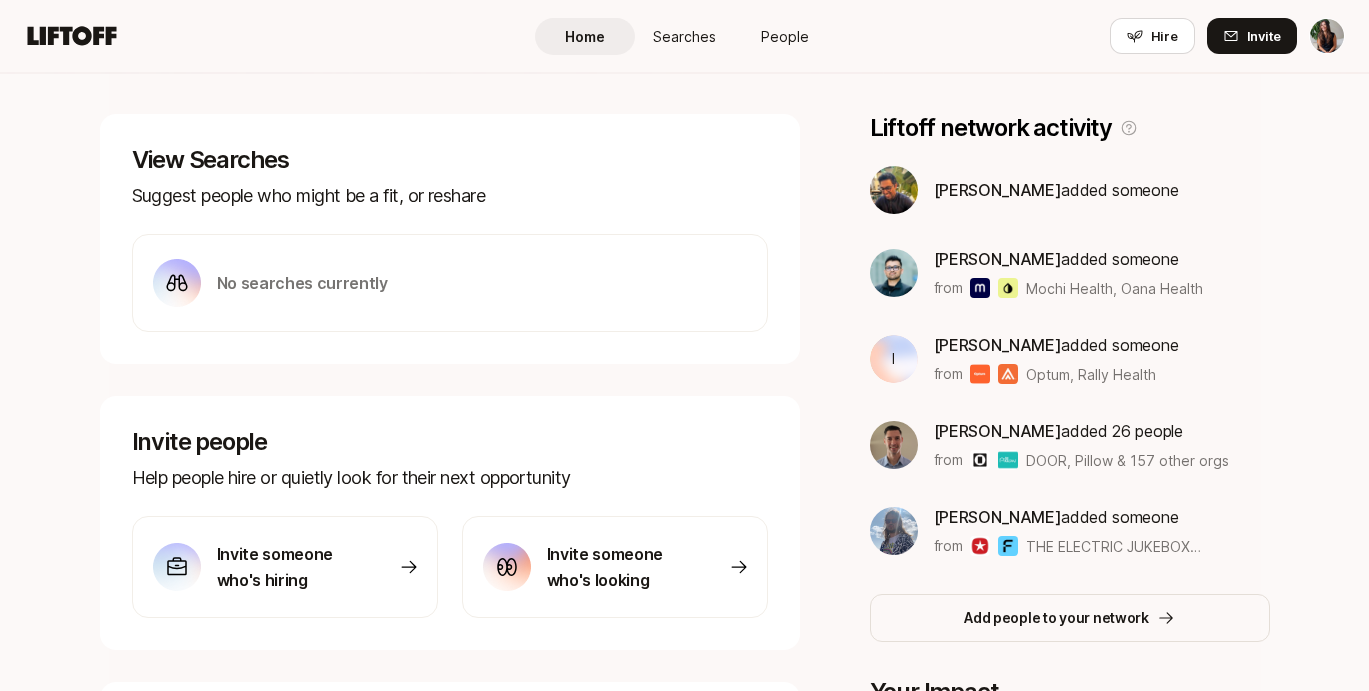 scroll, scrollTop: 281, scrollLeft: 0, axis: vertical 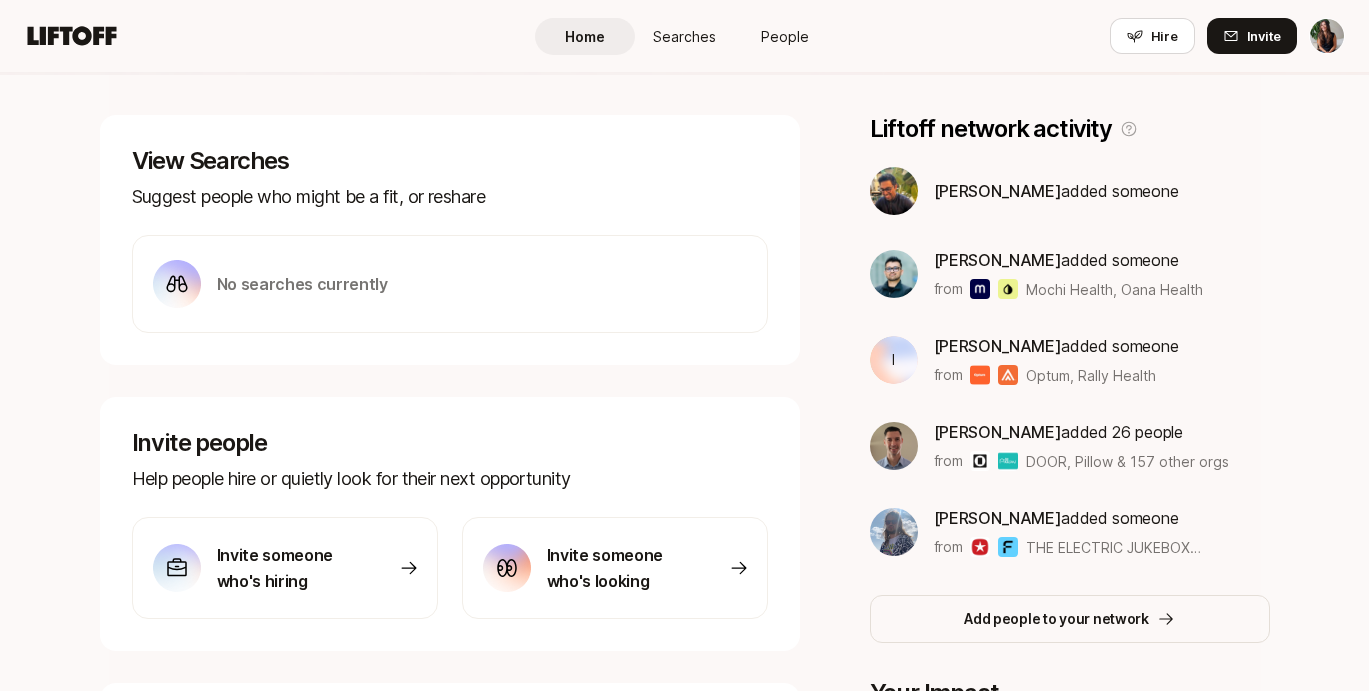click on "Invite someone who's hiring" at bounding box center [287, 568] 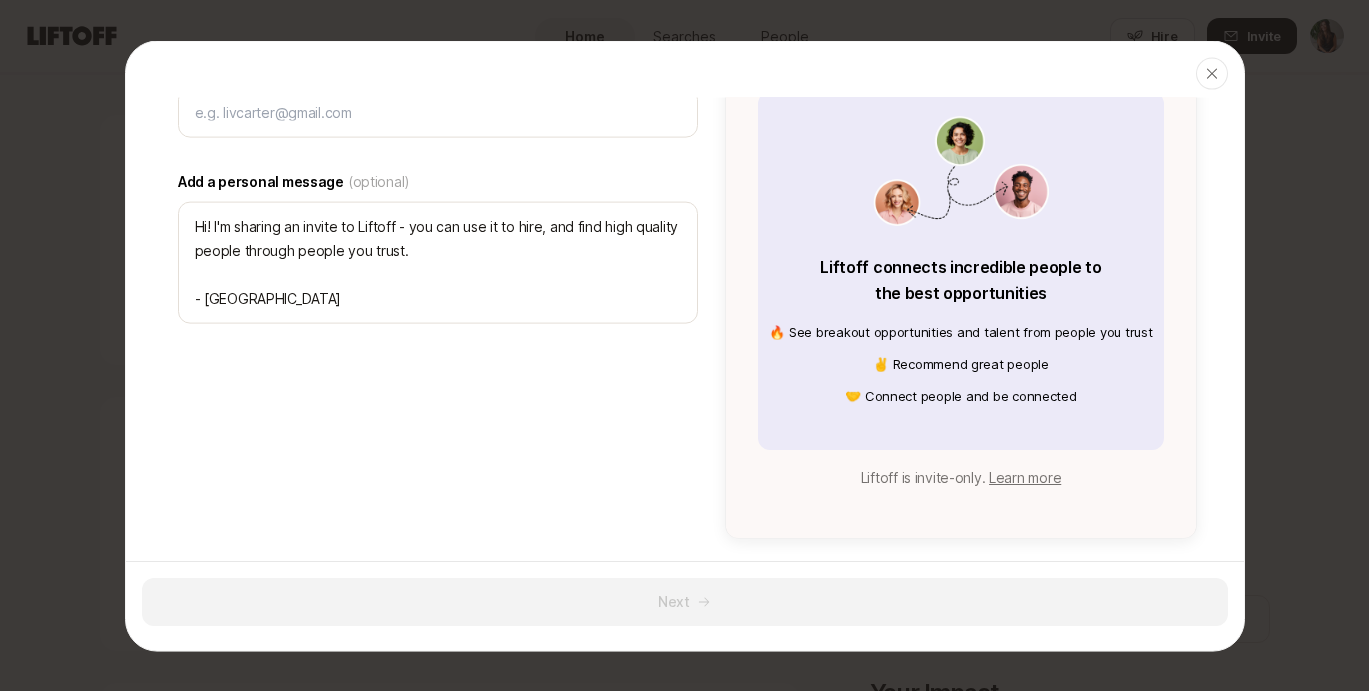 scroll, scrollTop: 0, scrollLeft: 0, axis: both 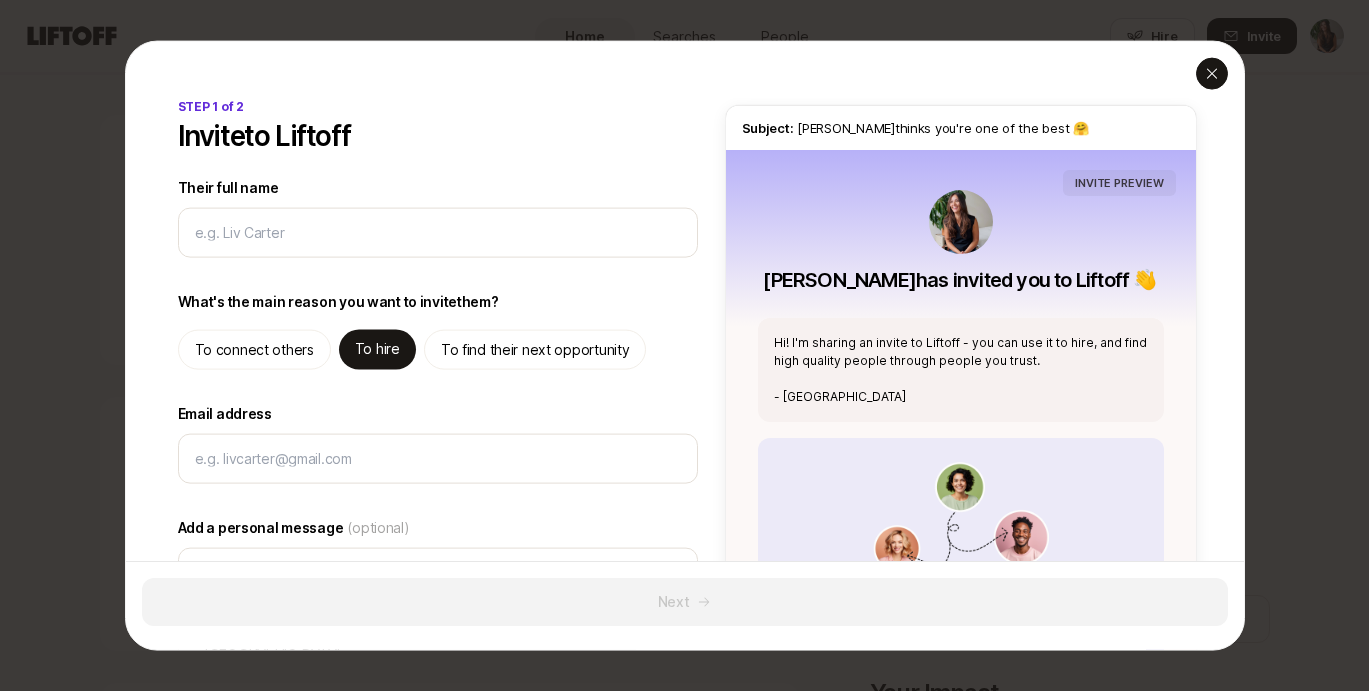 click at bounding box center [1212, 73] 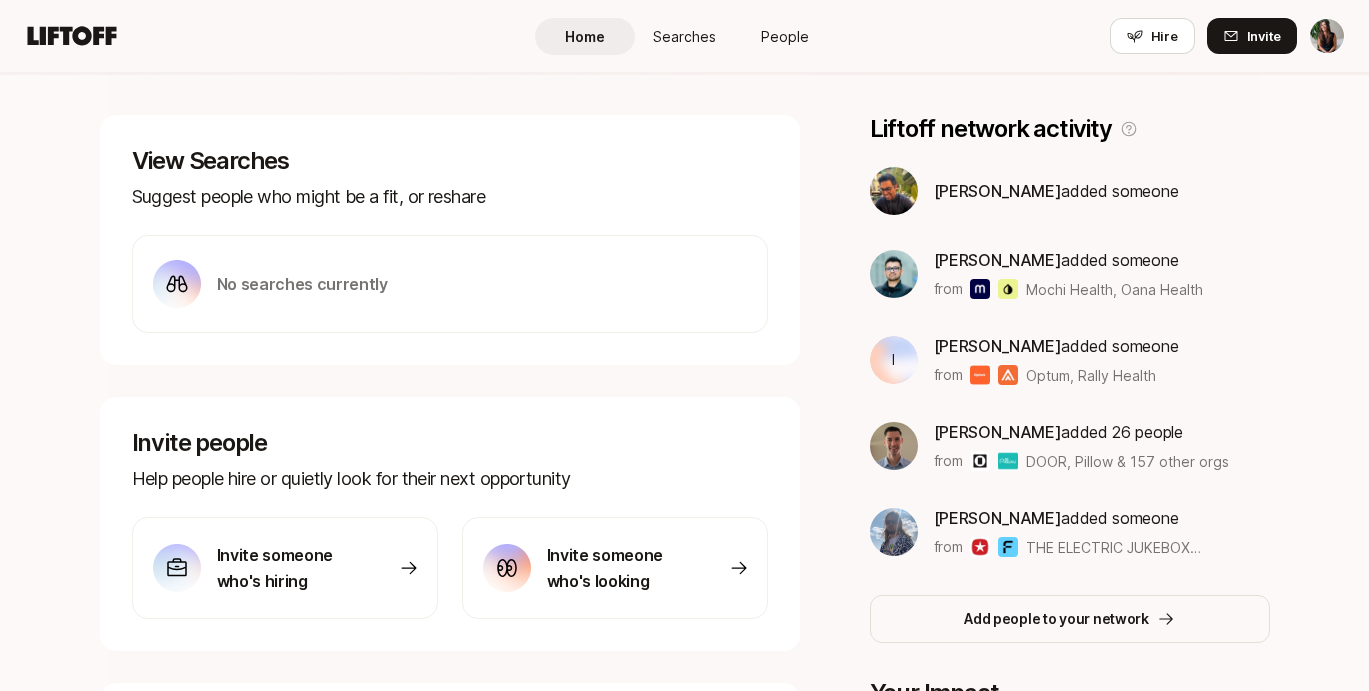 click on "Invite someone who's looking" at bounding box center (615, 568) 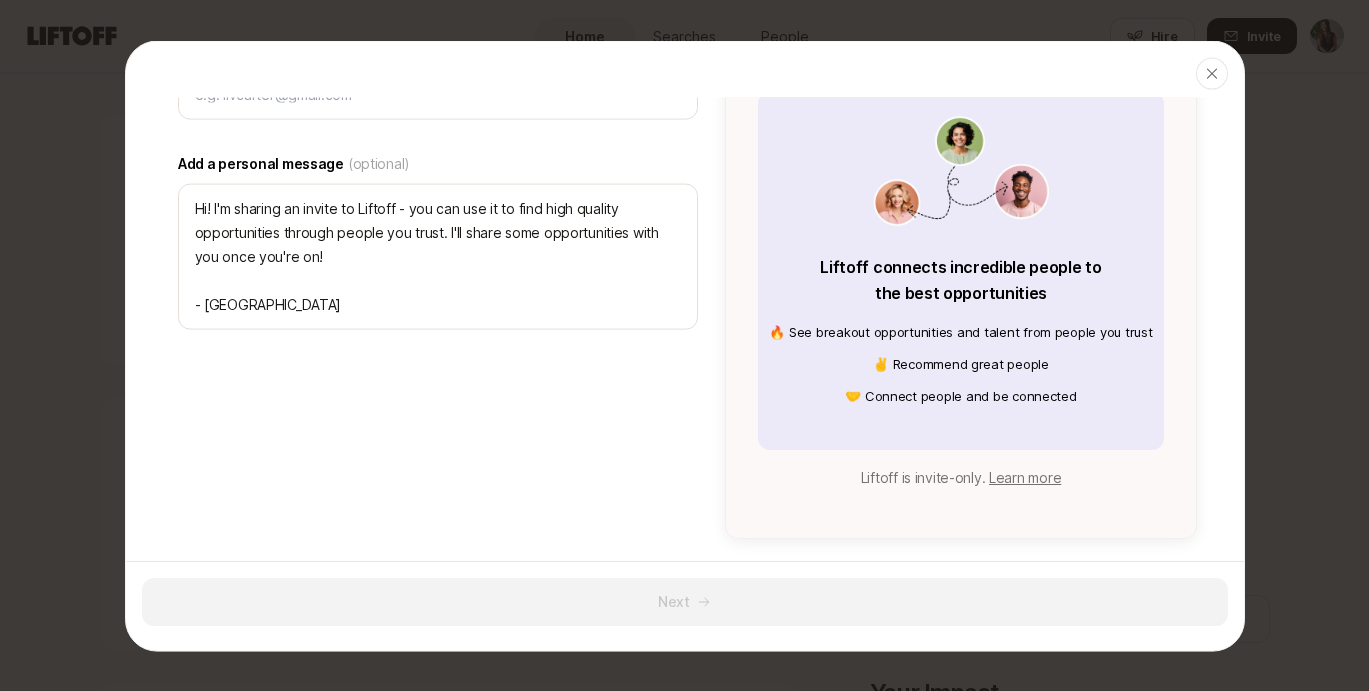 scroll, scrollTop: 0, scrollLeft: 0, axis: both 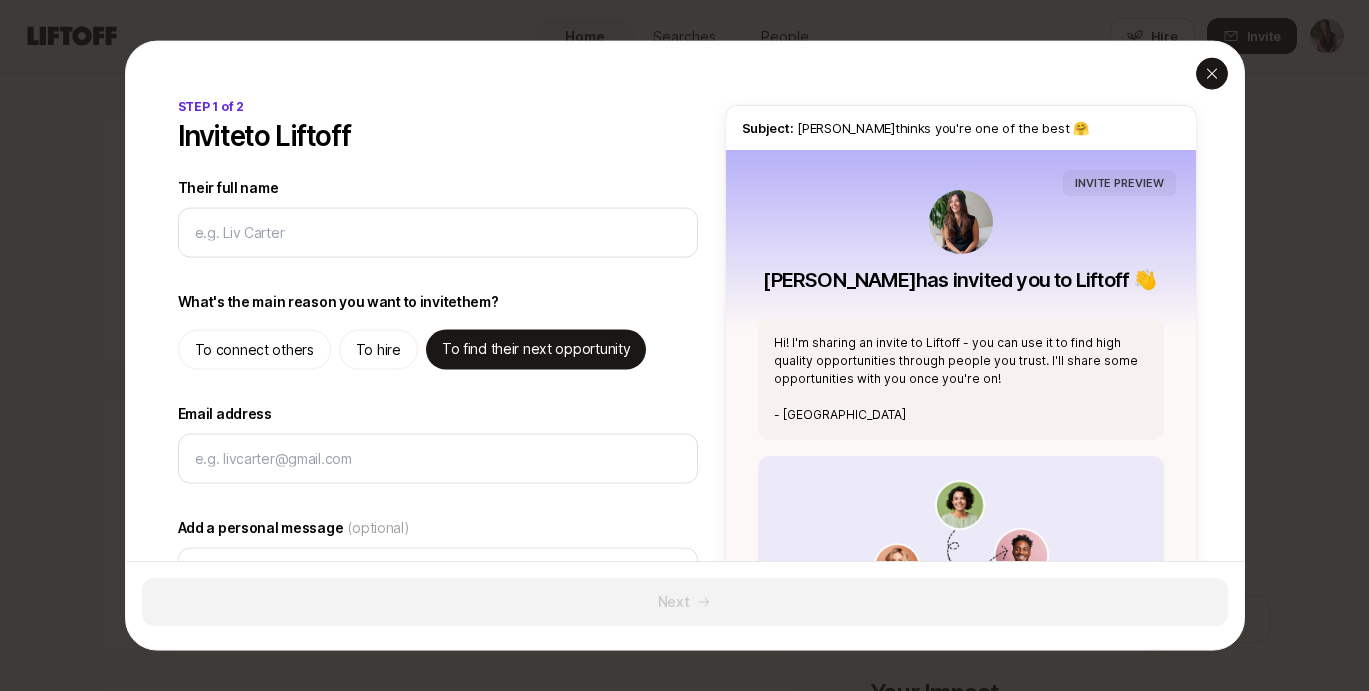 type on "x" 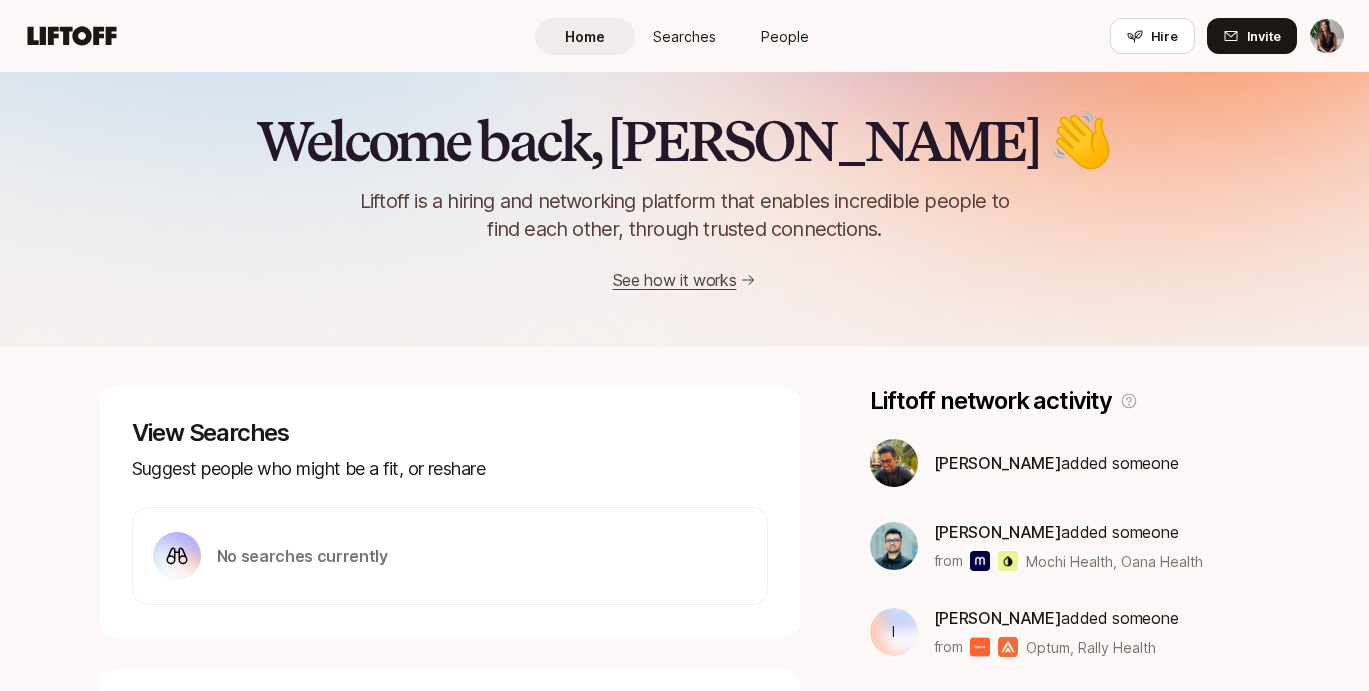 scroll, scrollTop: 0, scrollLeft: 0, axis: both 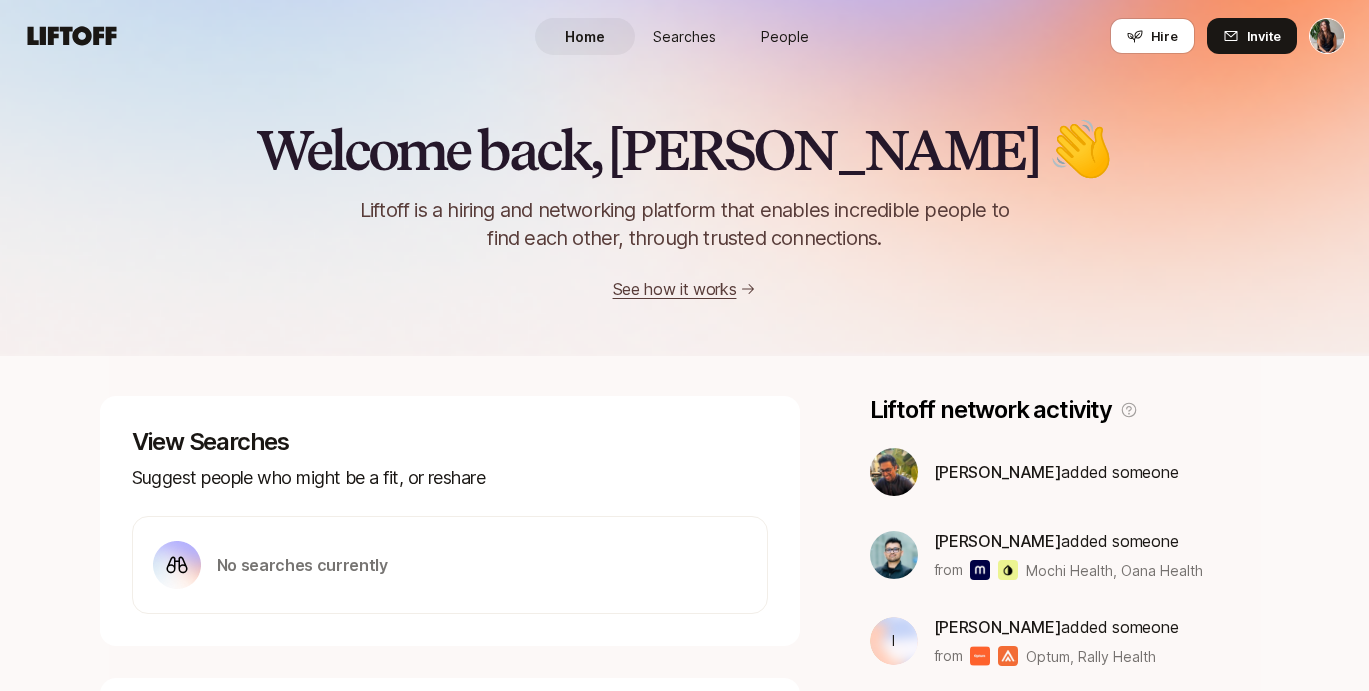 click on "Searches" at bounding box center [684, 36] 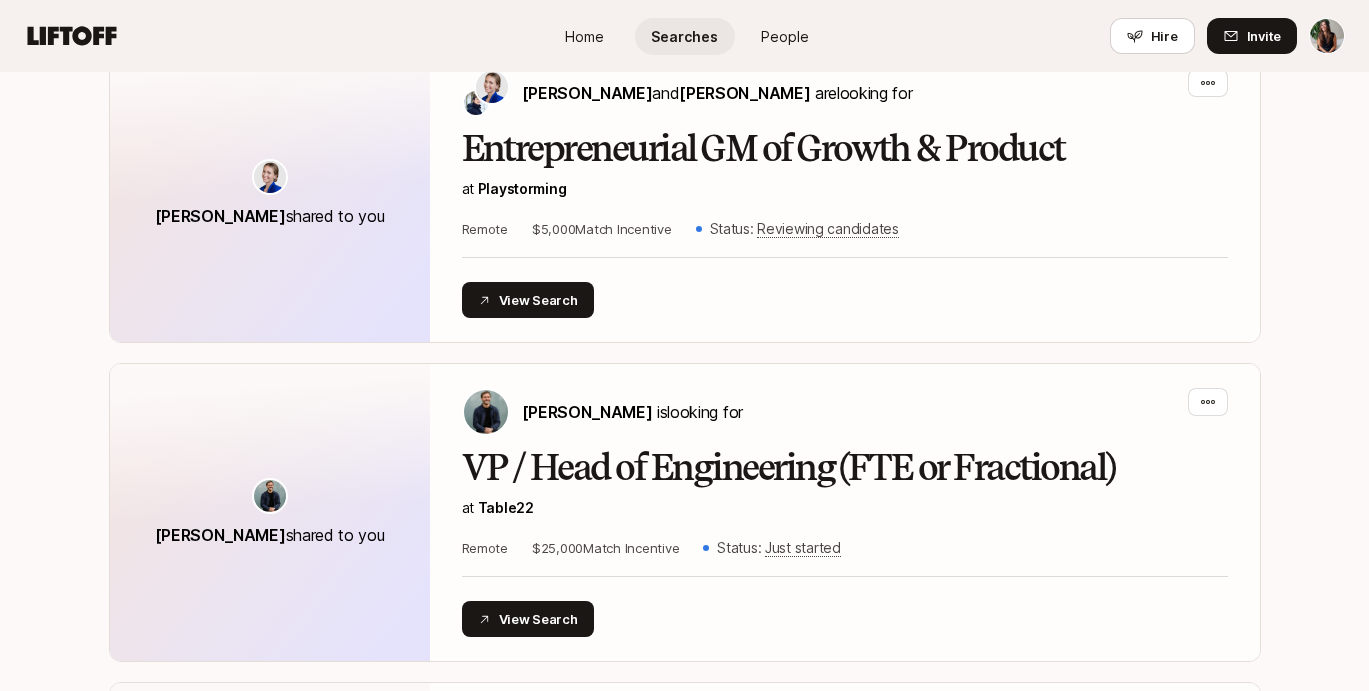 scroll, scrollTop: 0, scrollLeft: 0, axis: both 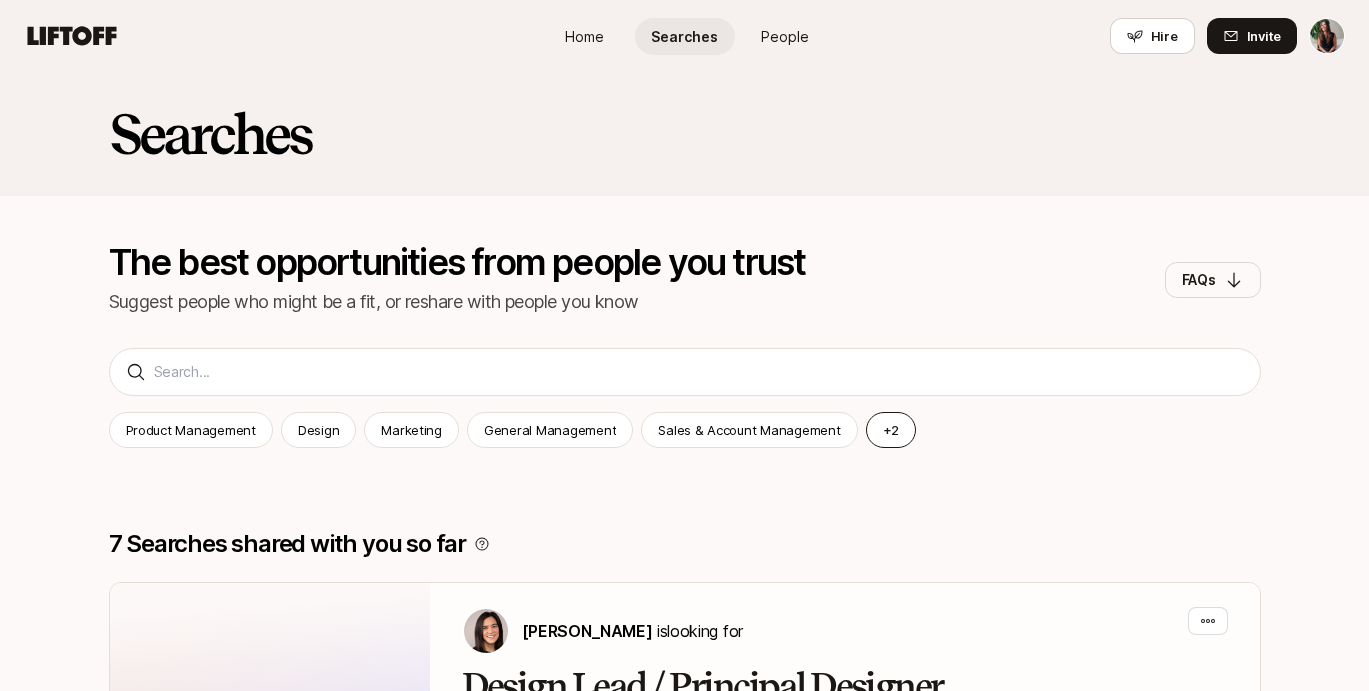 click on "+ 2" at bounding box center [891, 430] 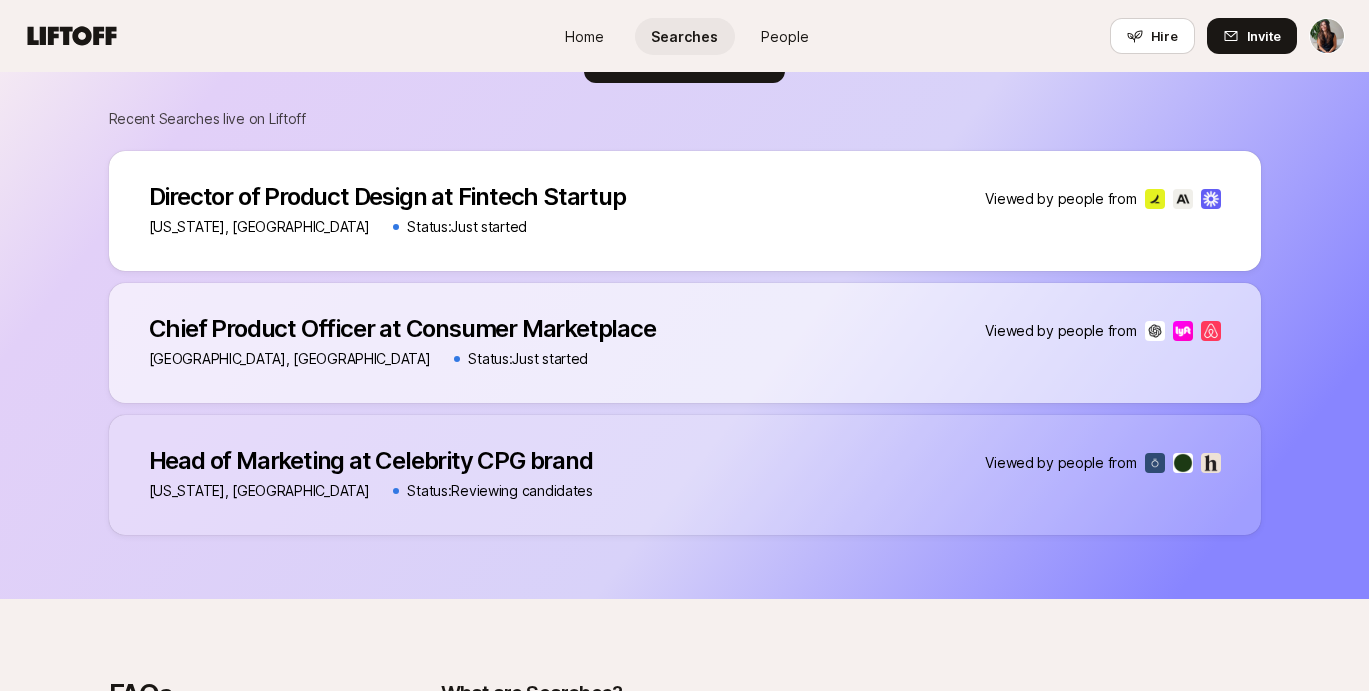 scroll, scrollTop: 3014, scrollLeft: 0, axis: vertical 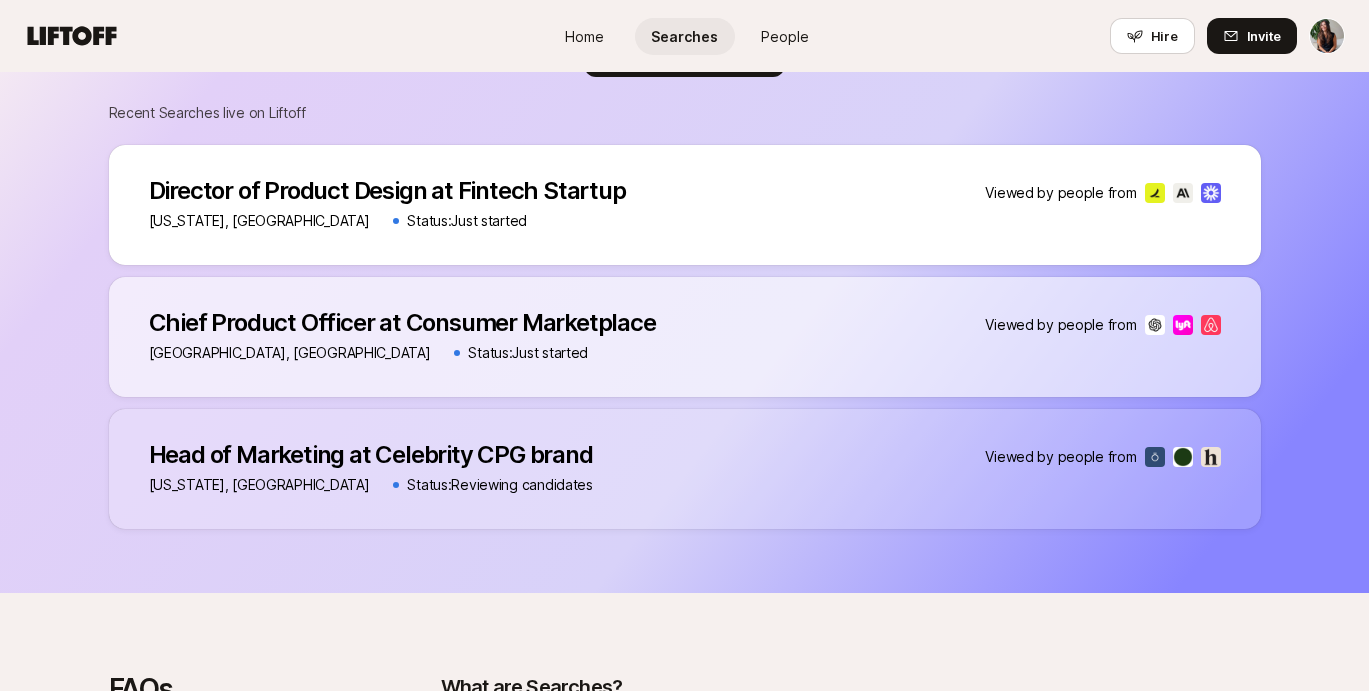 click on "Director of Product Design at Fintech Startup" at bounding box center [387, 191] 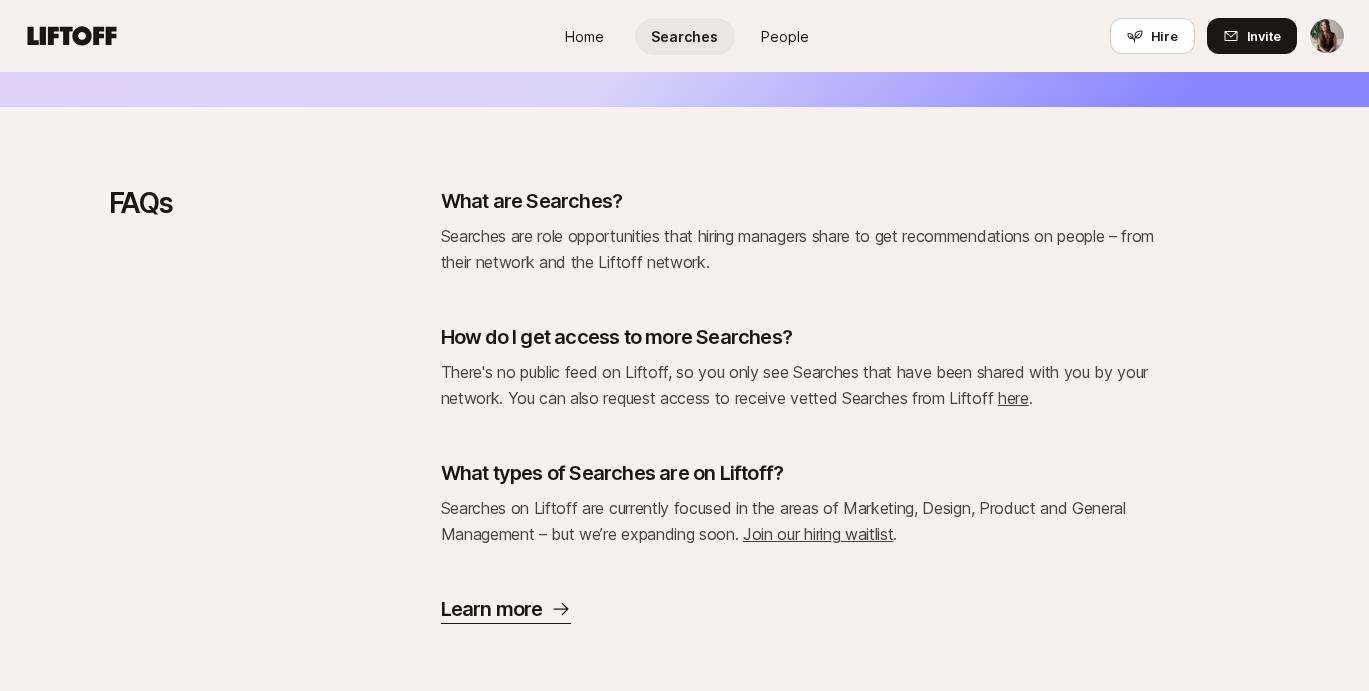scroll, scrollTop: 3513, scrollLeft: 0, axis: vertical 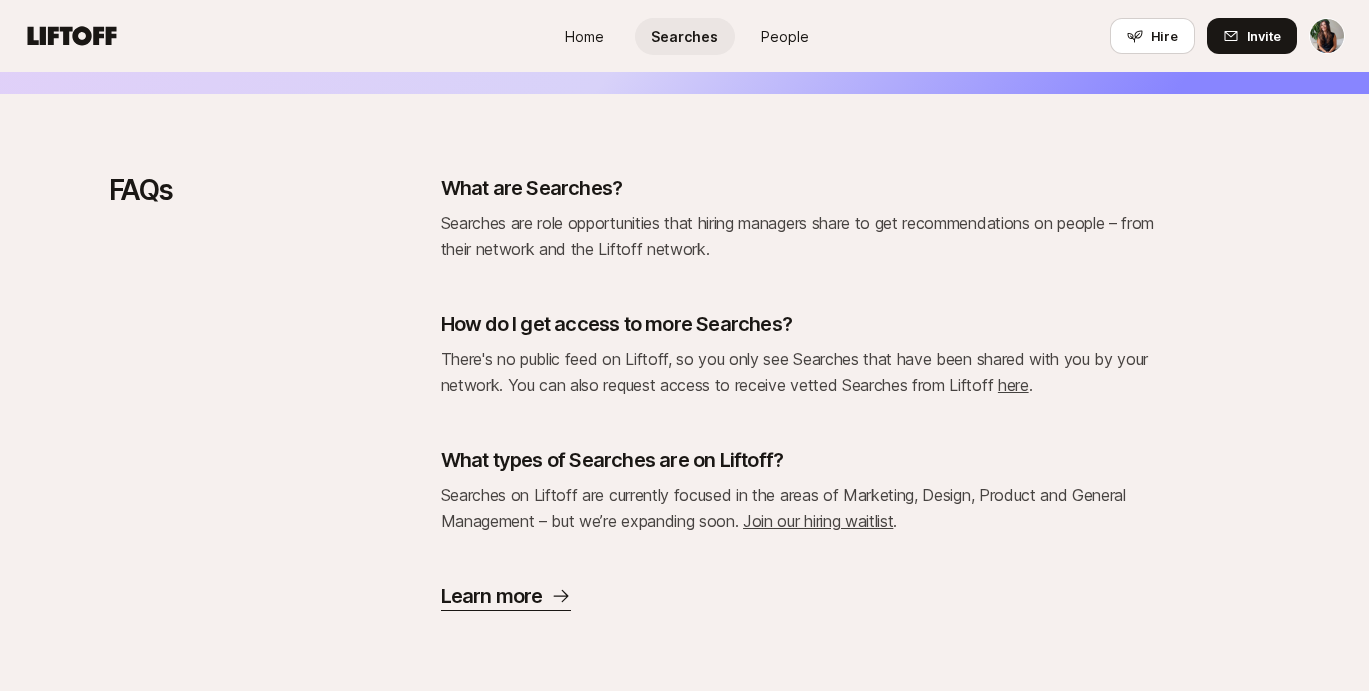 click on "People" at bounding box center (785, 36) 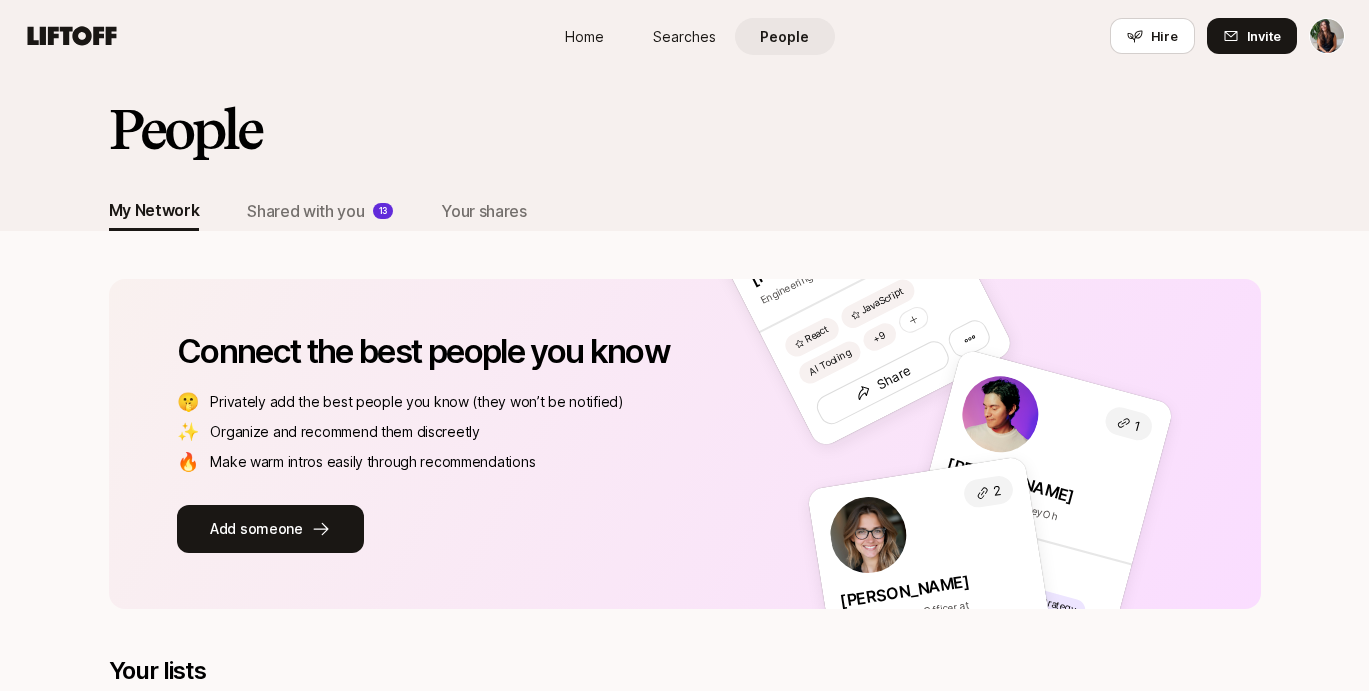 scroll, scrollTop: 0, scrollLeft: 0, axis: both 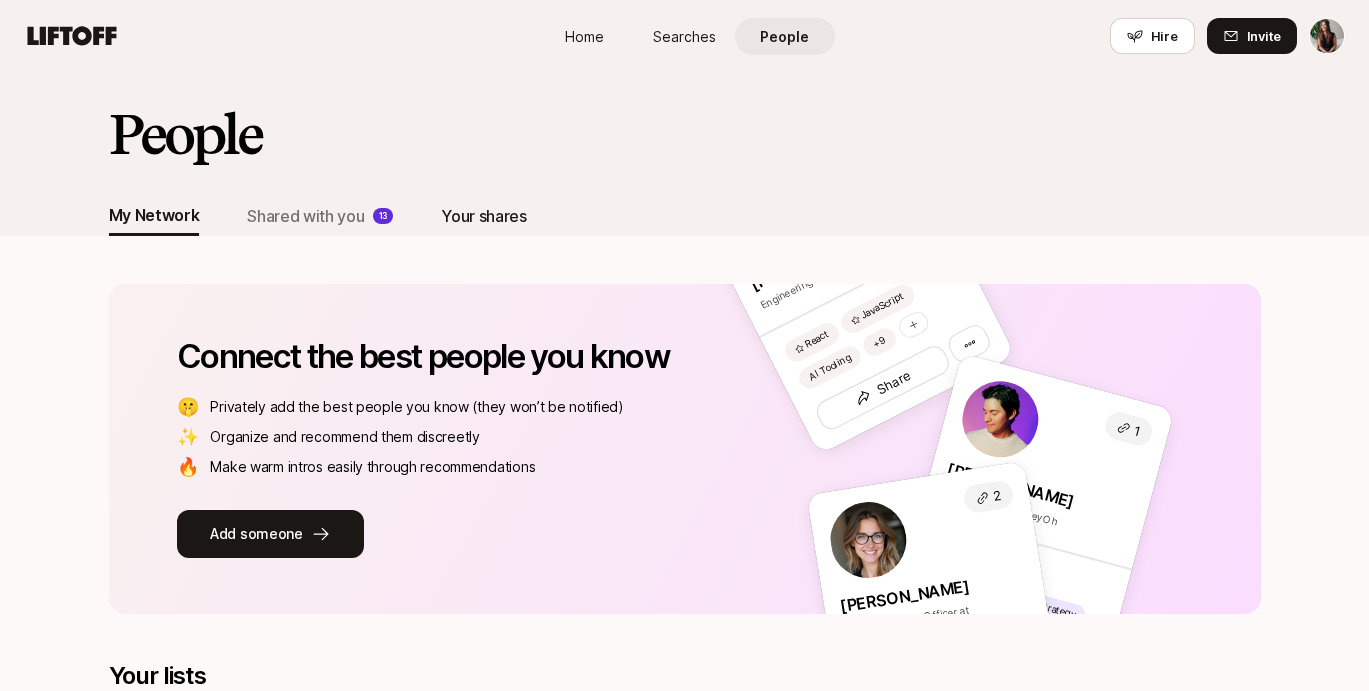click on "Your shares" at bounding box center [483, 216] 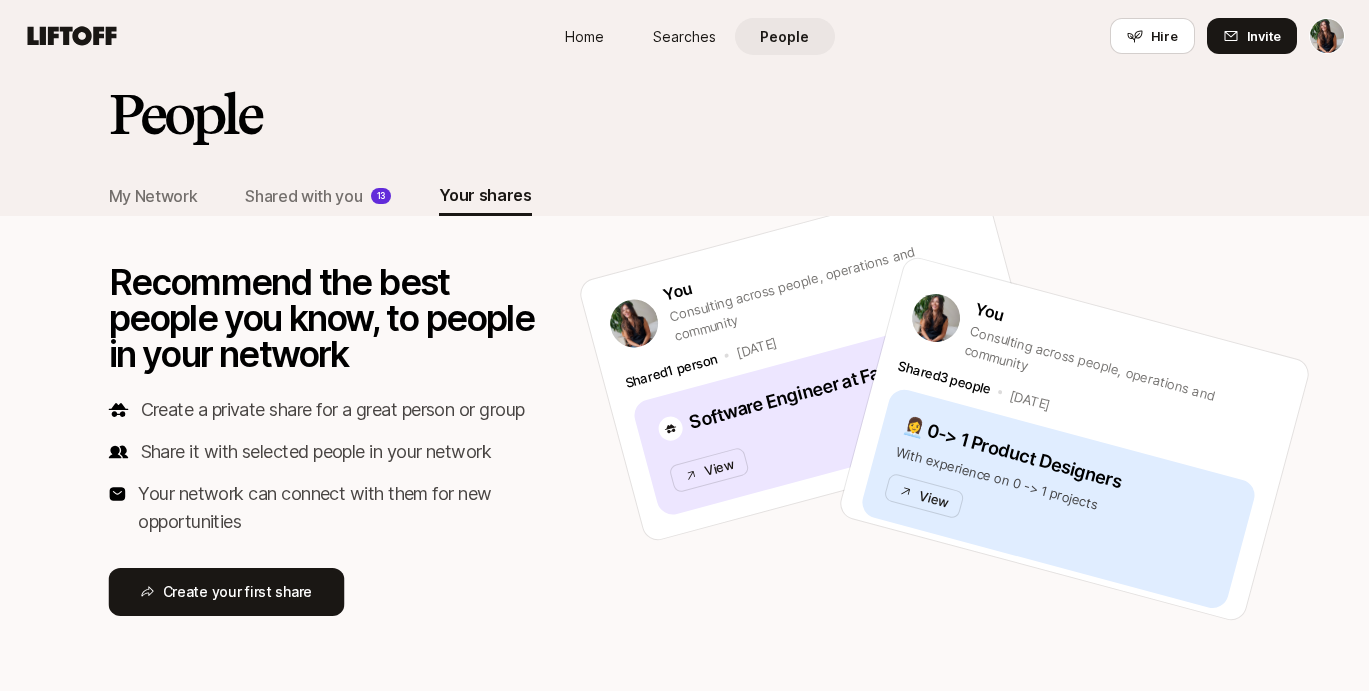 scroll, scrollTop: 0, scrollLeft: 0, axis: both 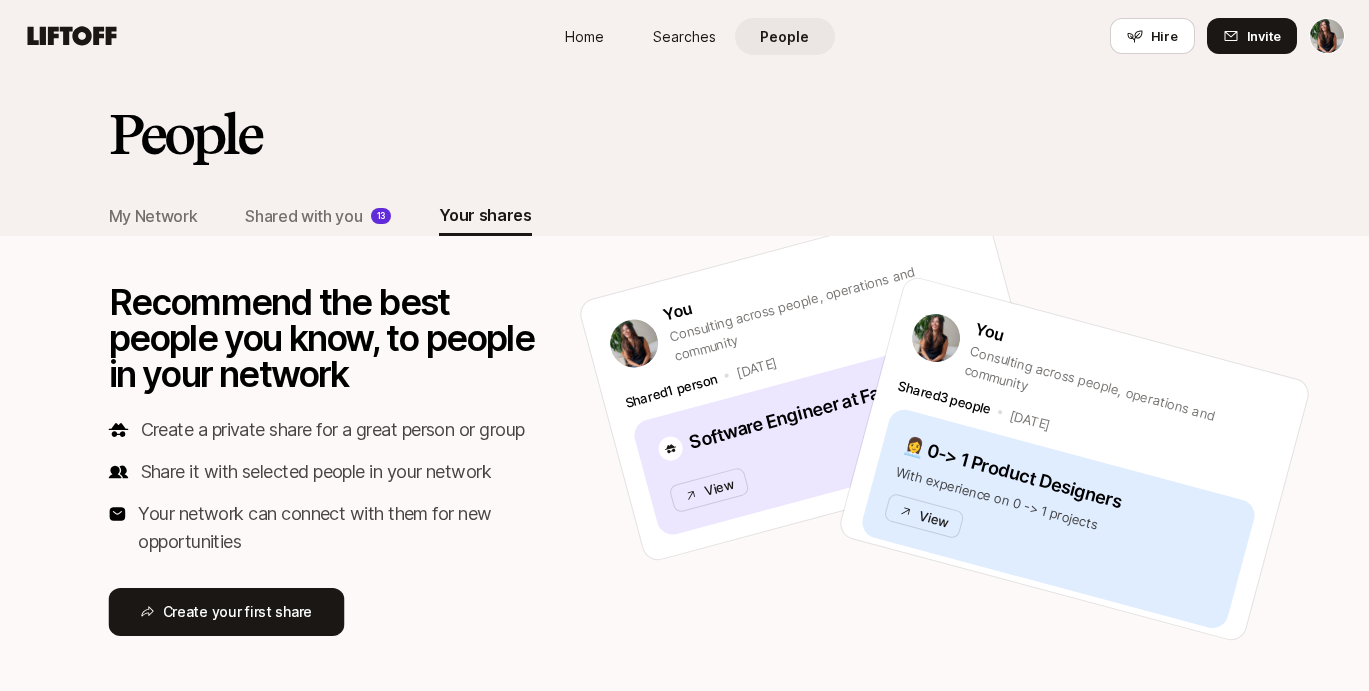 drag, startPoint x: 372, startPoint y: 297, endPoint x: 425, endPoint y: 359, distance: 81.565926 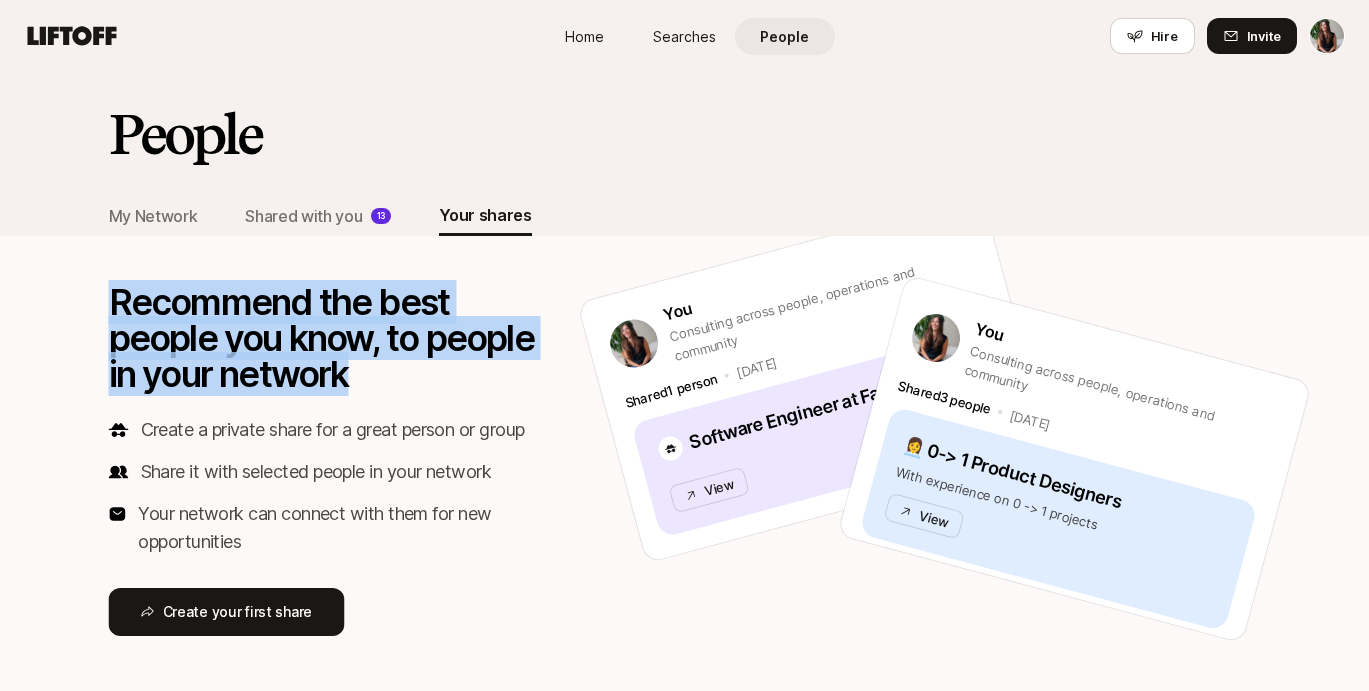 drag, startPoint x: 425, startPoint y: 360, endPoint x: 330, endPoint y: 260, distance: 137.93114 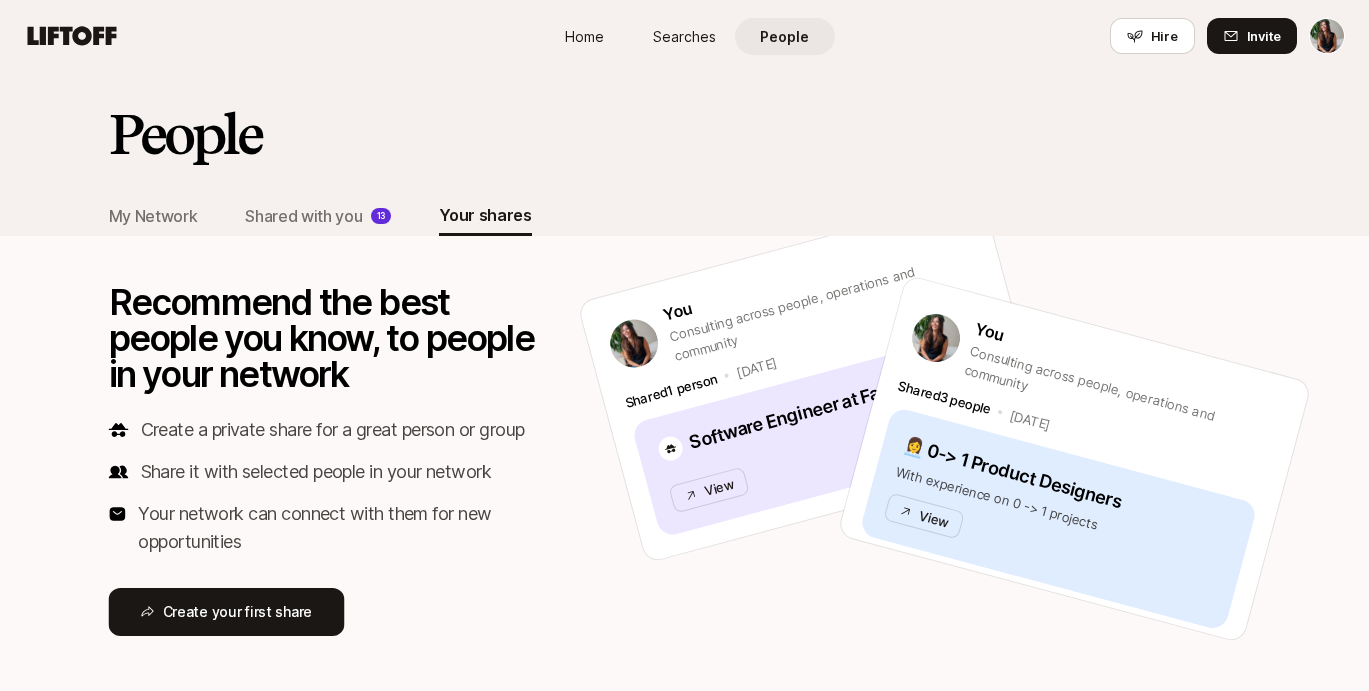 click on "People My Network Shared with you 13 Your shares" at bounding box center [684, 178] 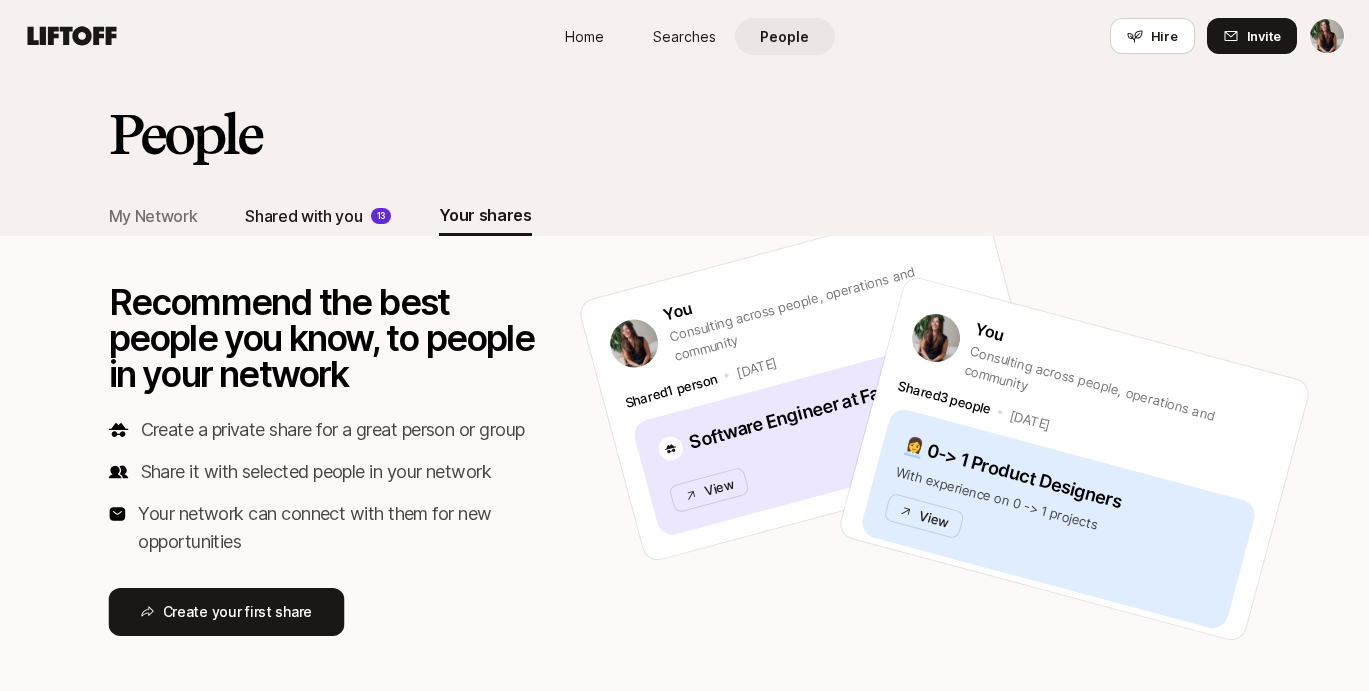 click on "Shared with you" at bounding box center [303, 216] 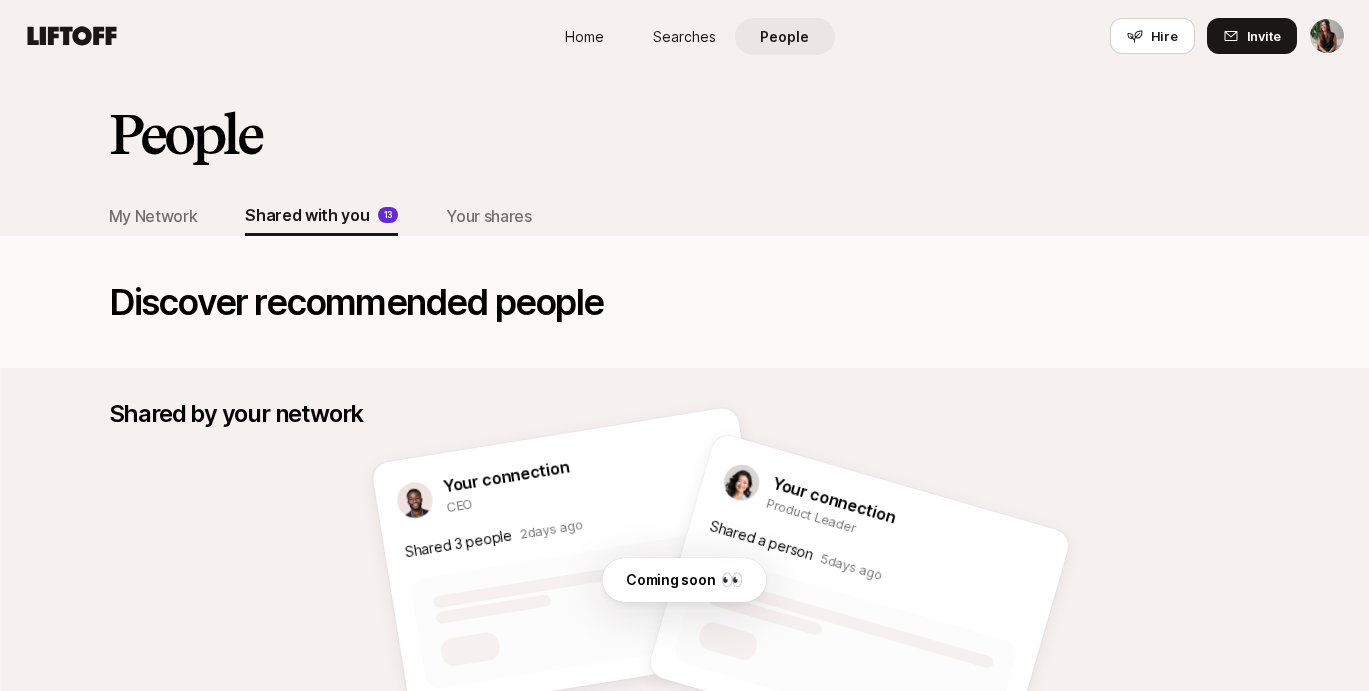 click on "Home" at bounding box center (584, 36) 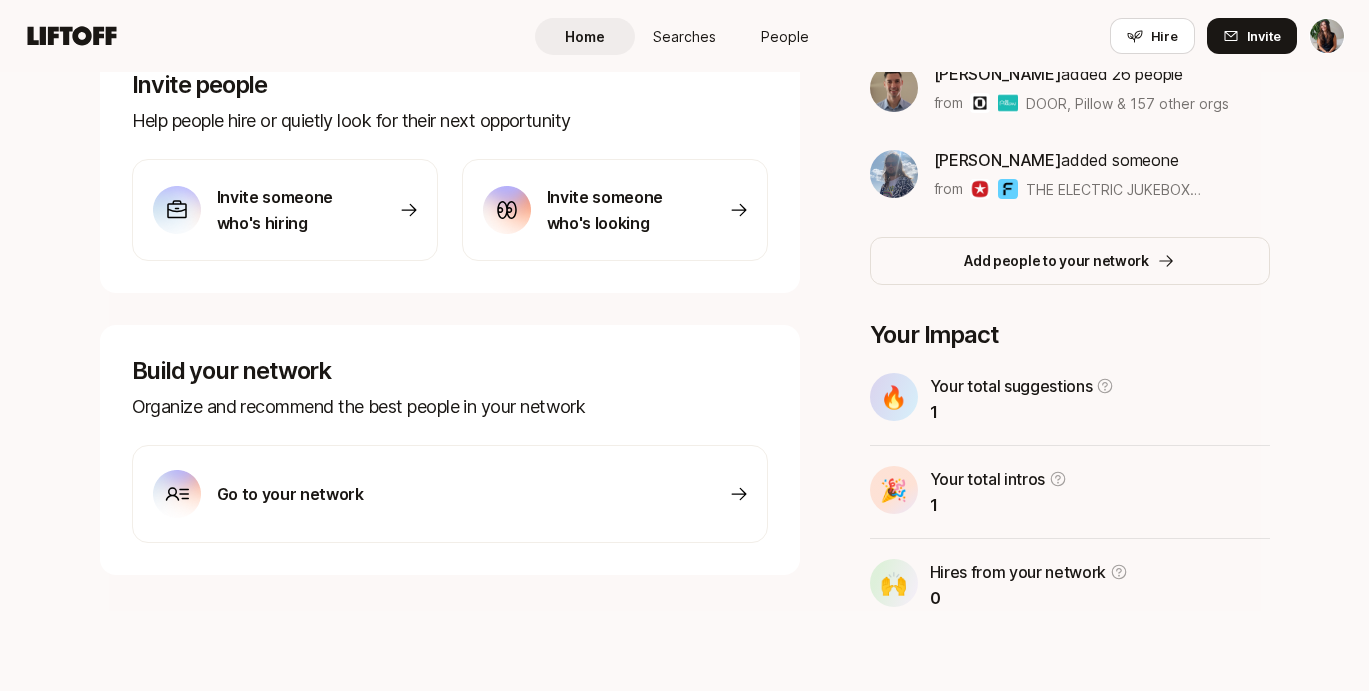 scroll, scrollTop: 0, scrollLeft: 0, axis: both 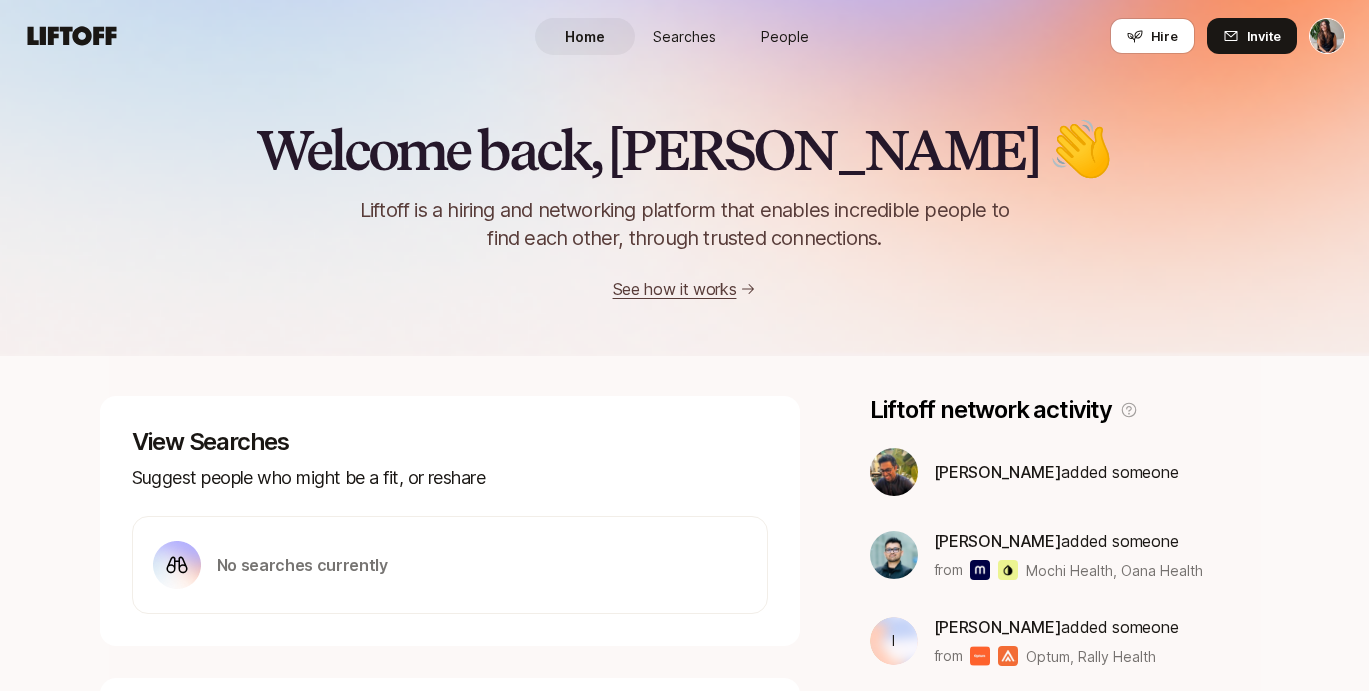 click on "People" at bounding box center [785, 36] 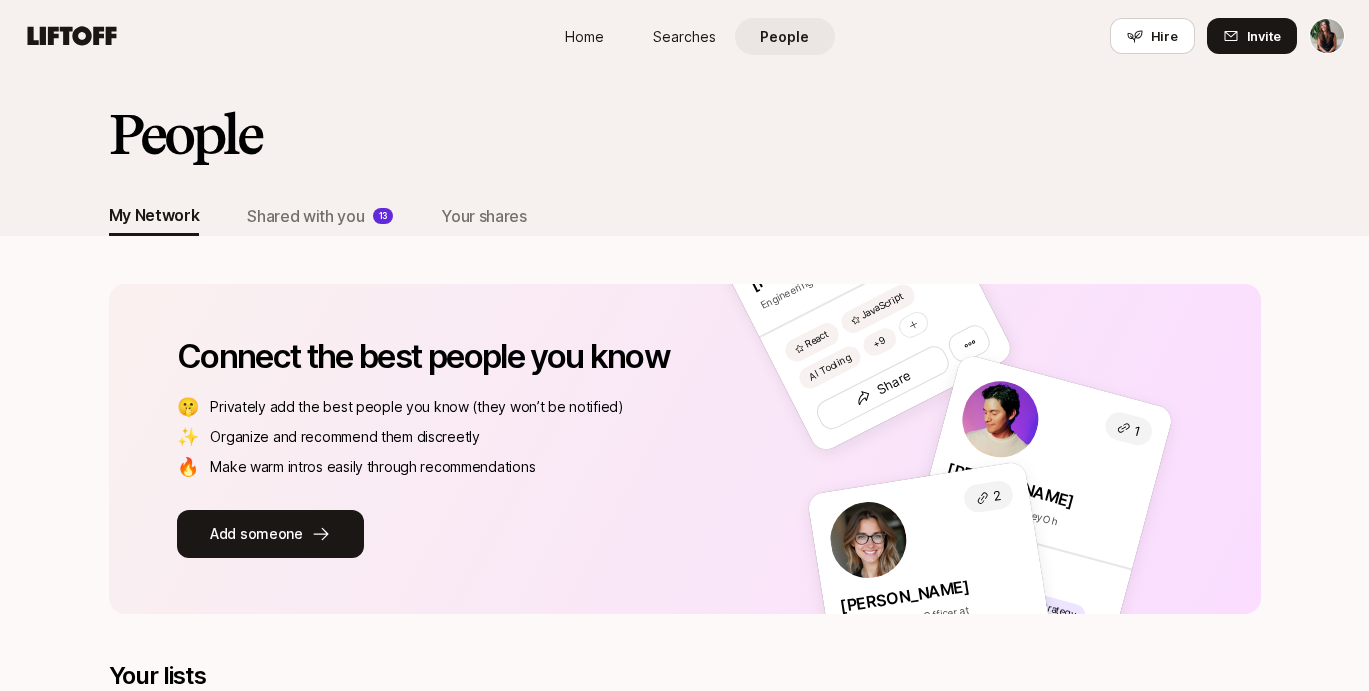 click on "Searches" at bounding box center [684, 36] 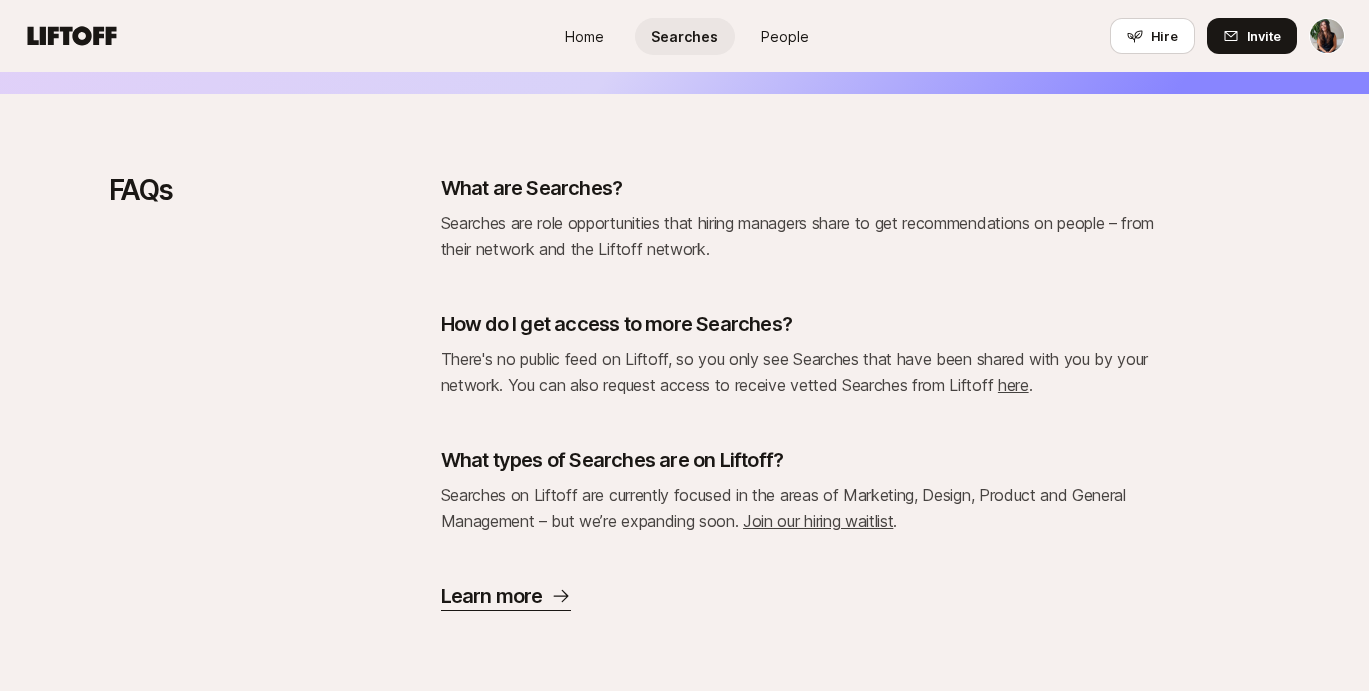 click 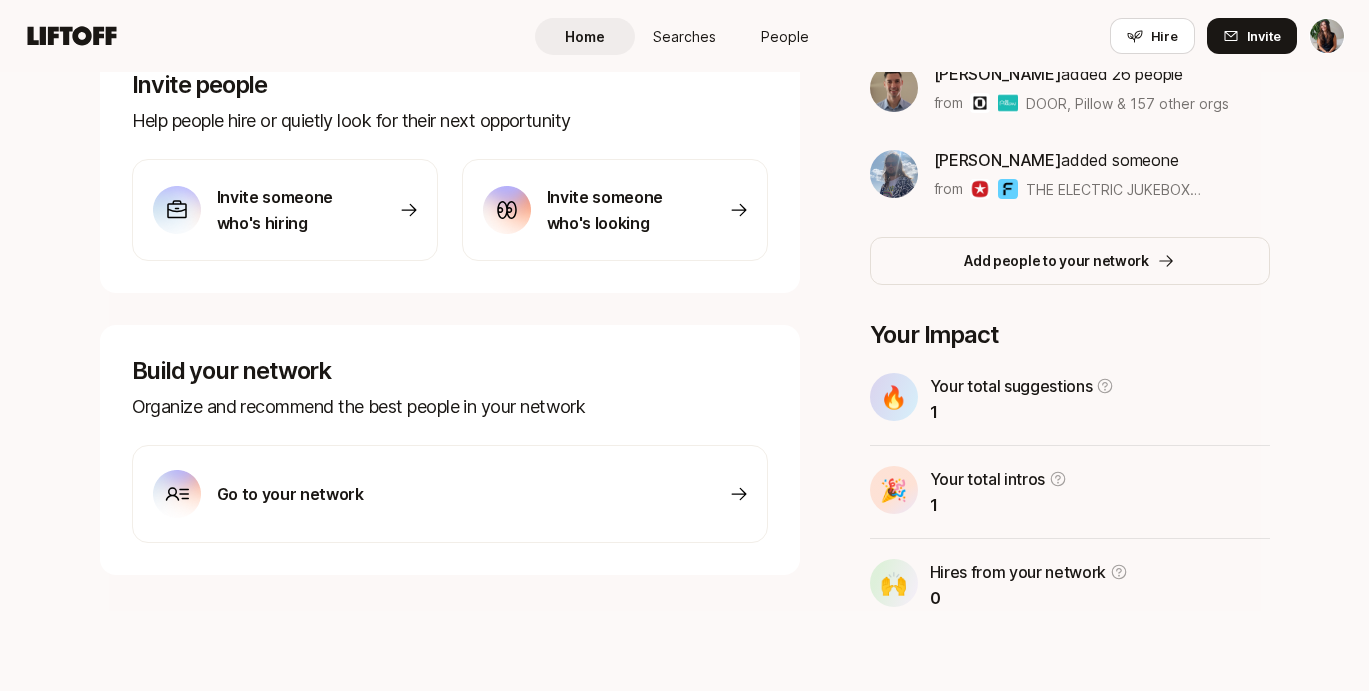 scroll, scrollTop: 0, scrollLeft: 0, axis: both 